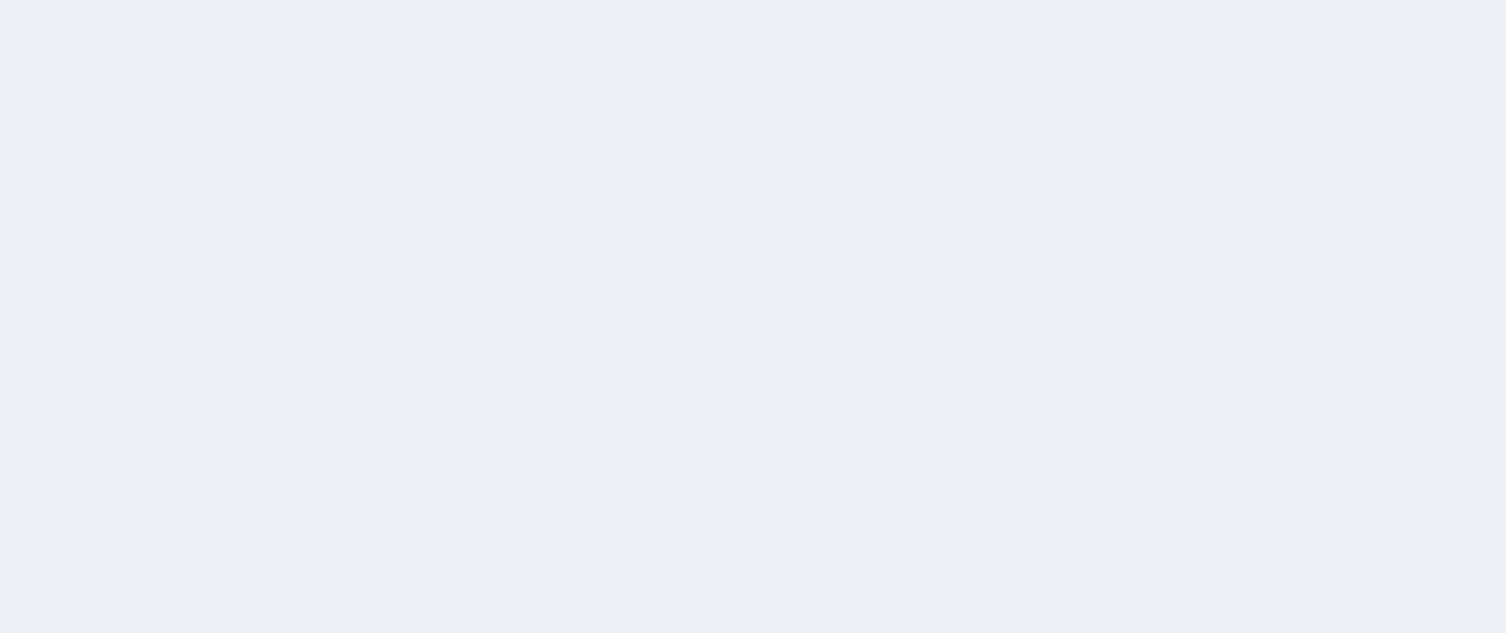 scroll, scrollTop: 0, scrollLeft: 0, axis: both 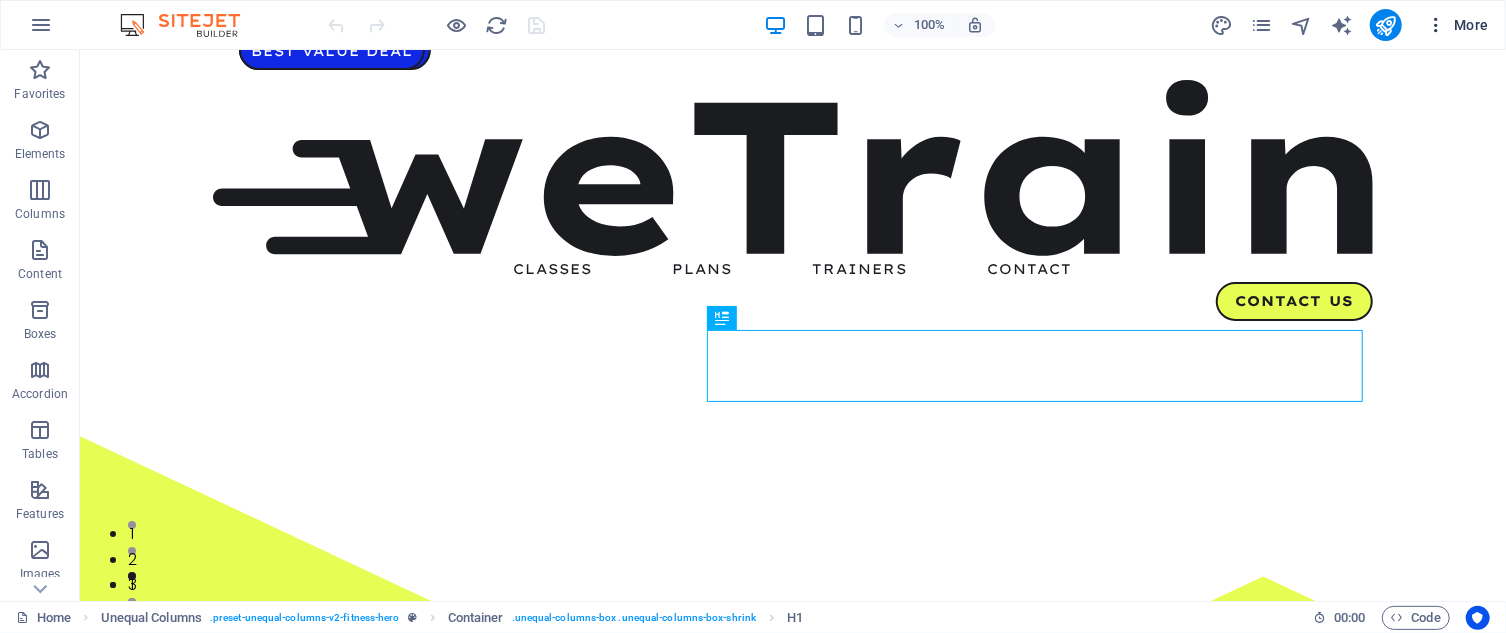 click on "More" at bounding box center (1457, 25) 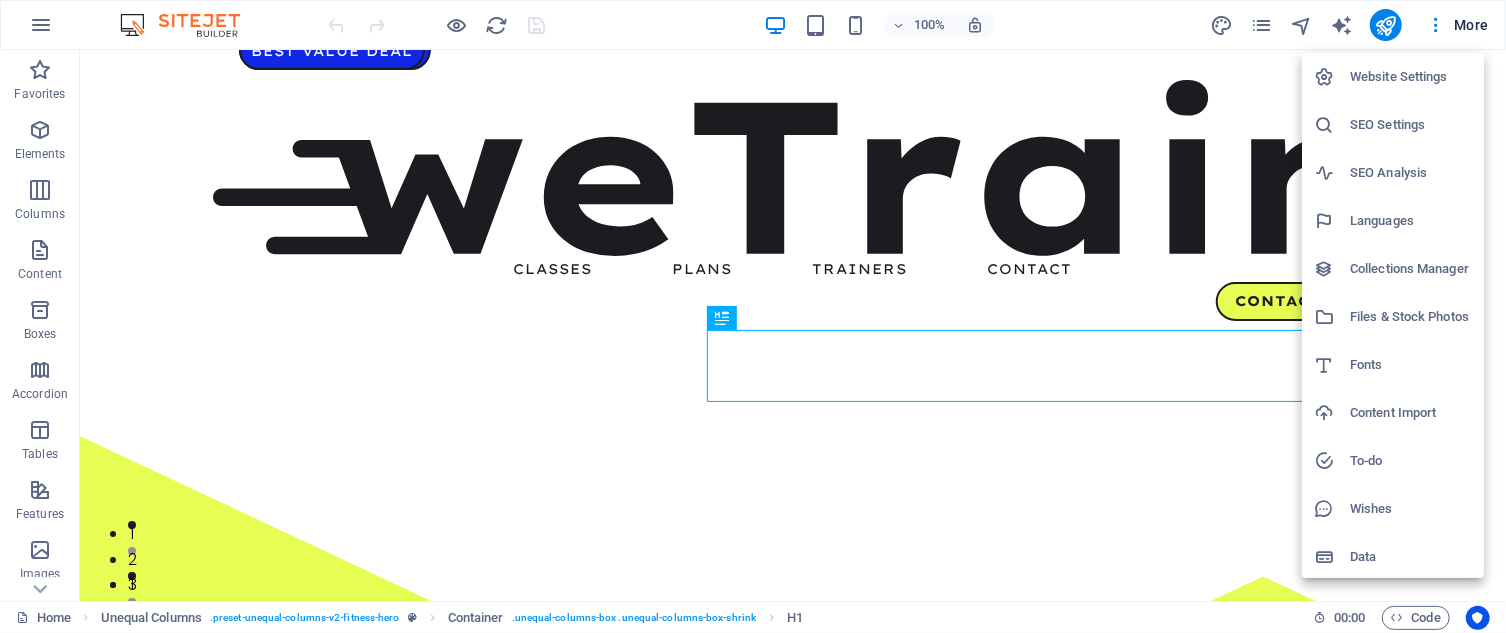 click on "SEO Settings" at bounding box center (1411, 125) 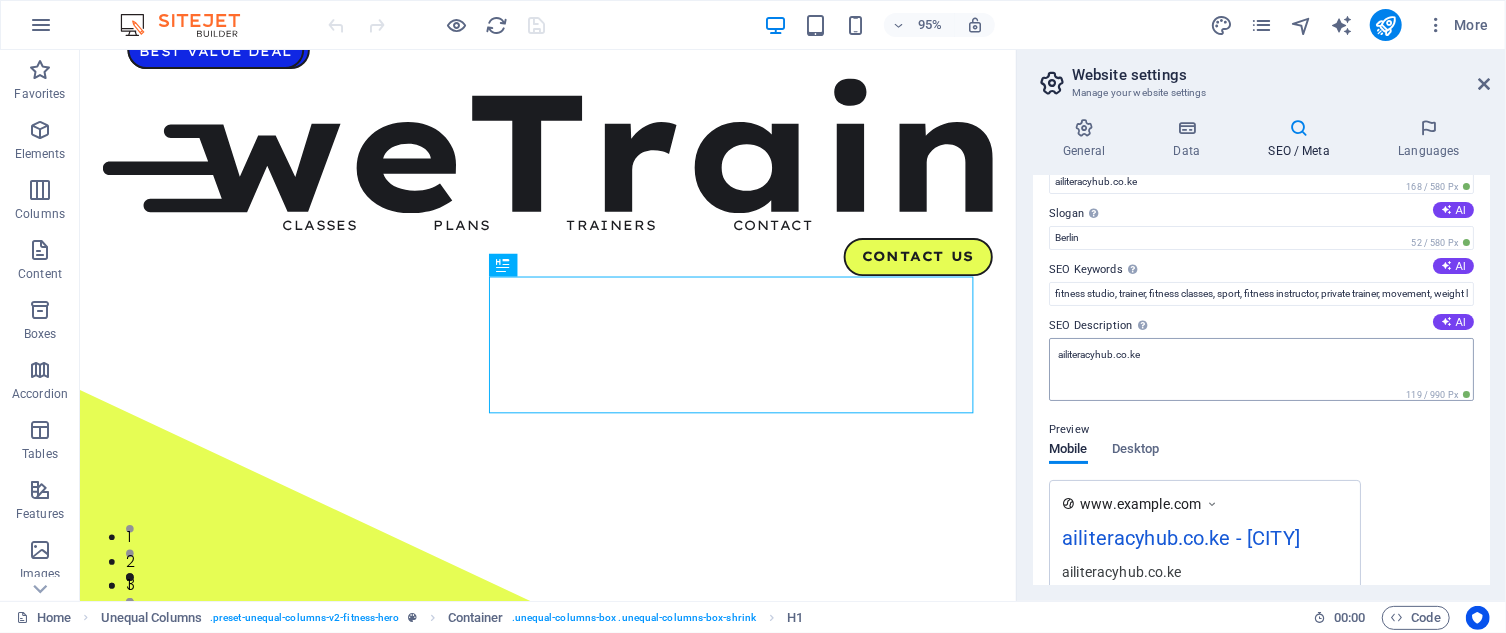 scroll, scrollTop: 0, scrollLeft: 0, axis: both 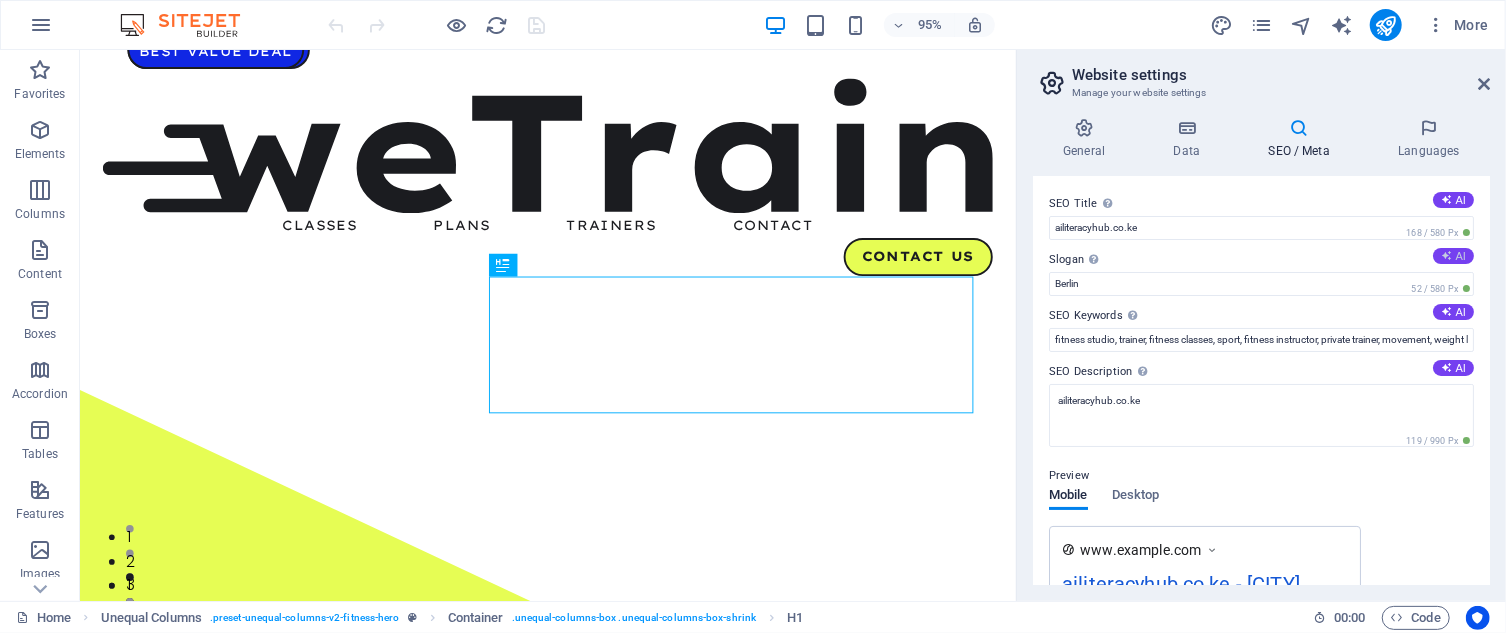 click on "AI" at bounding box center [1453, 256] 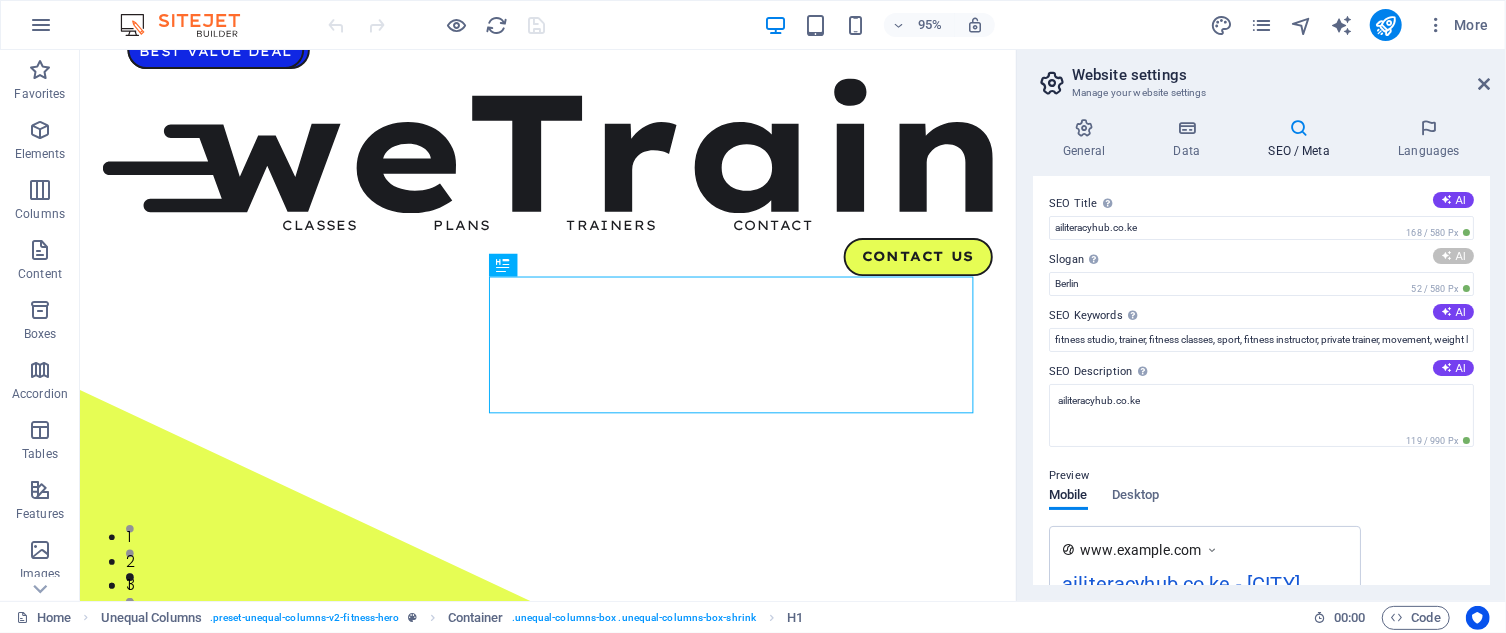 type on "Transform Your Fitness Journey with Online Training" 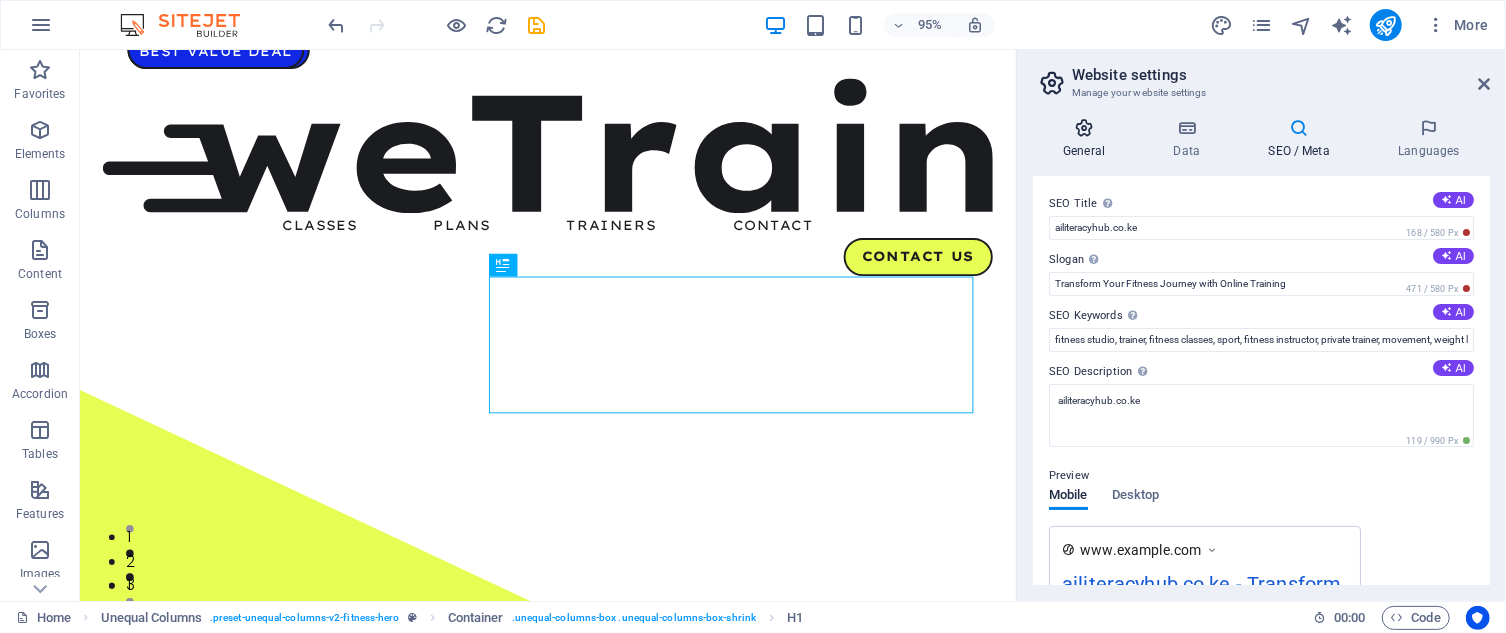 click at bounding box center (1084, 128) 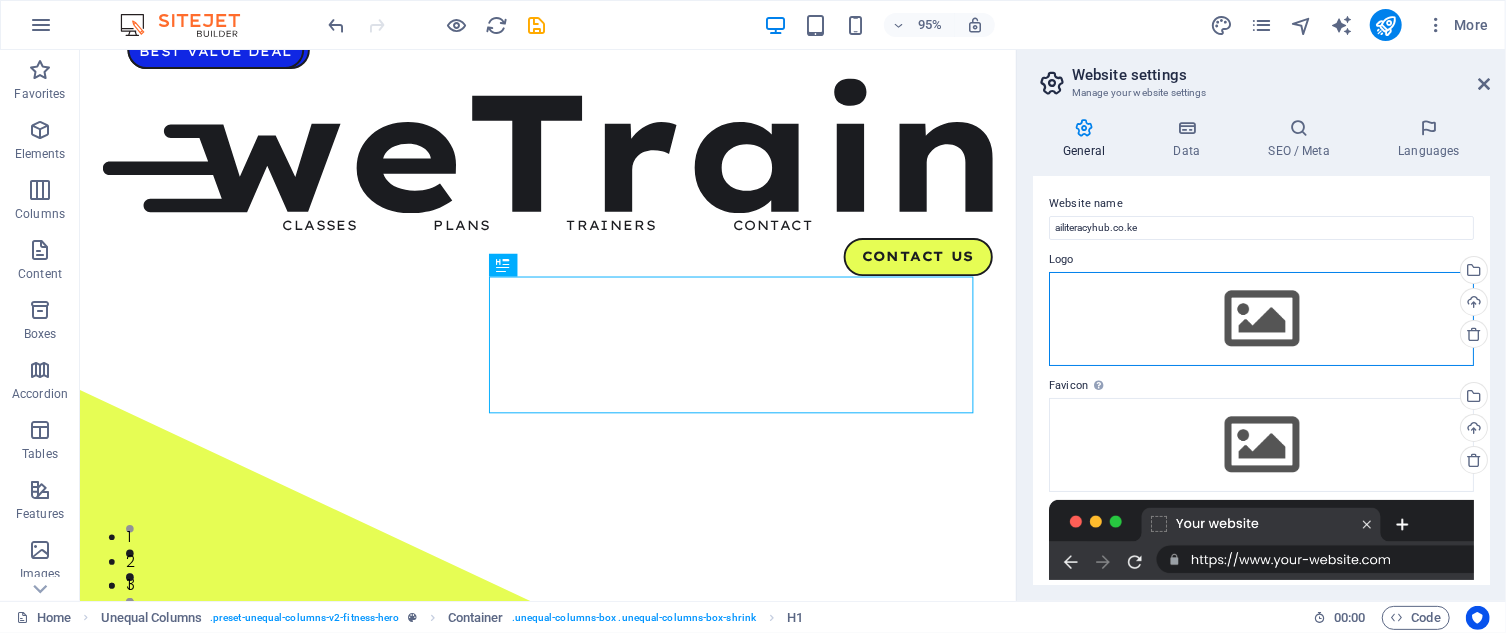 click on "Drag files here, click to choose files or select files from Files or our free stock photos & videos" at bounding box center (1261, 319) 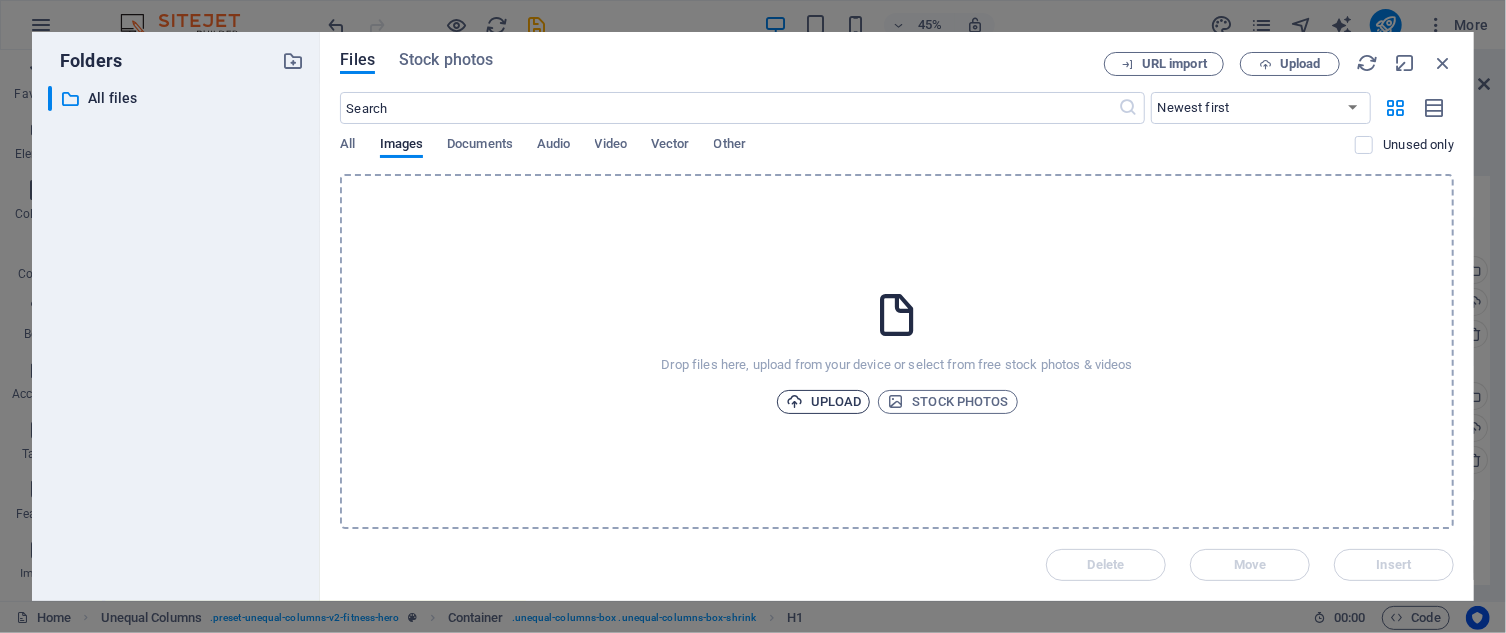 click on "Upload" at bounding box center (824, 402) 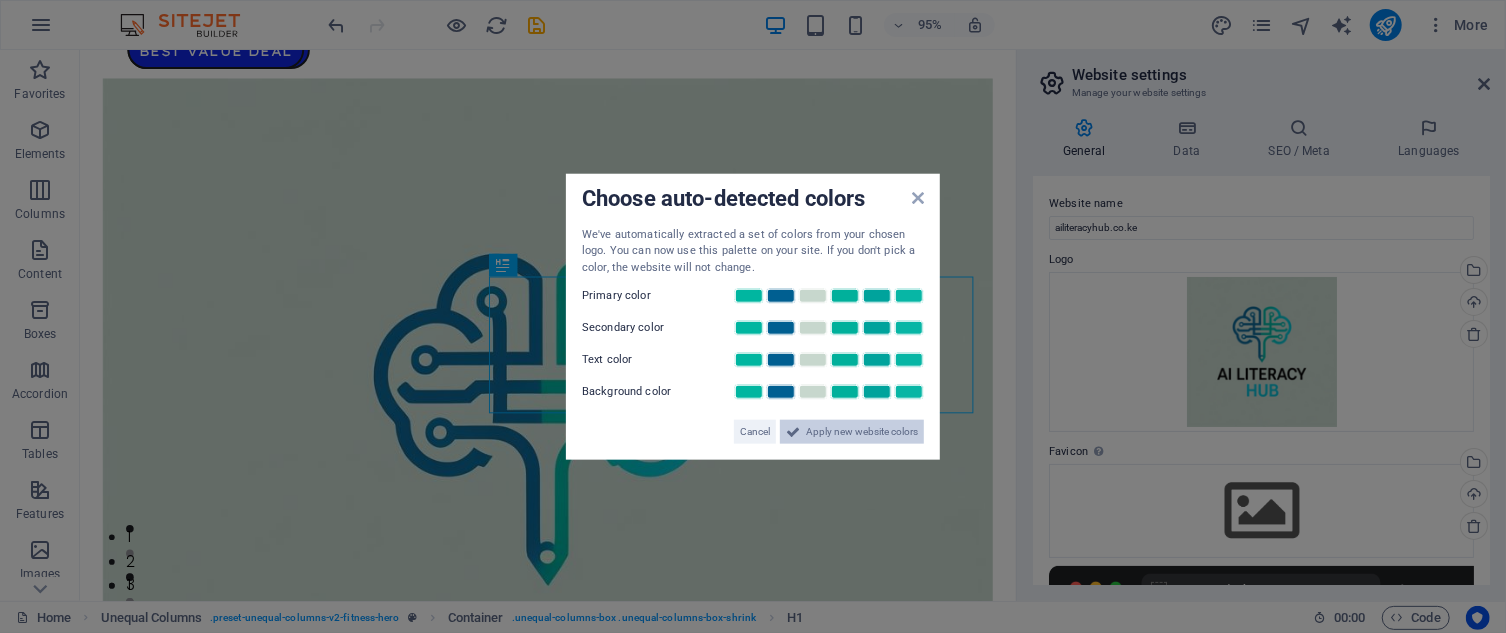 click on "Apply new website colors" at bounding box center (862, 432) 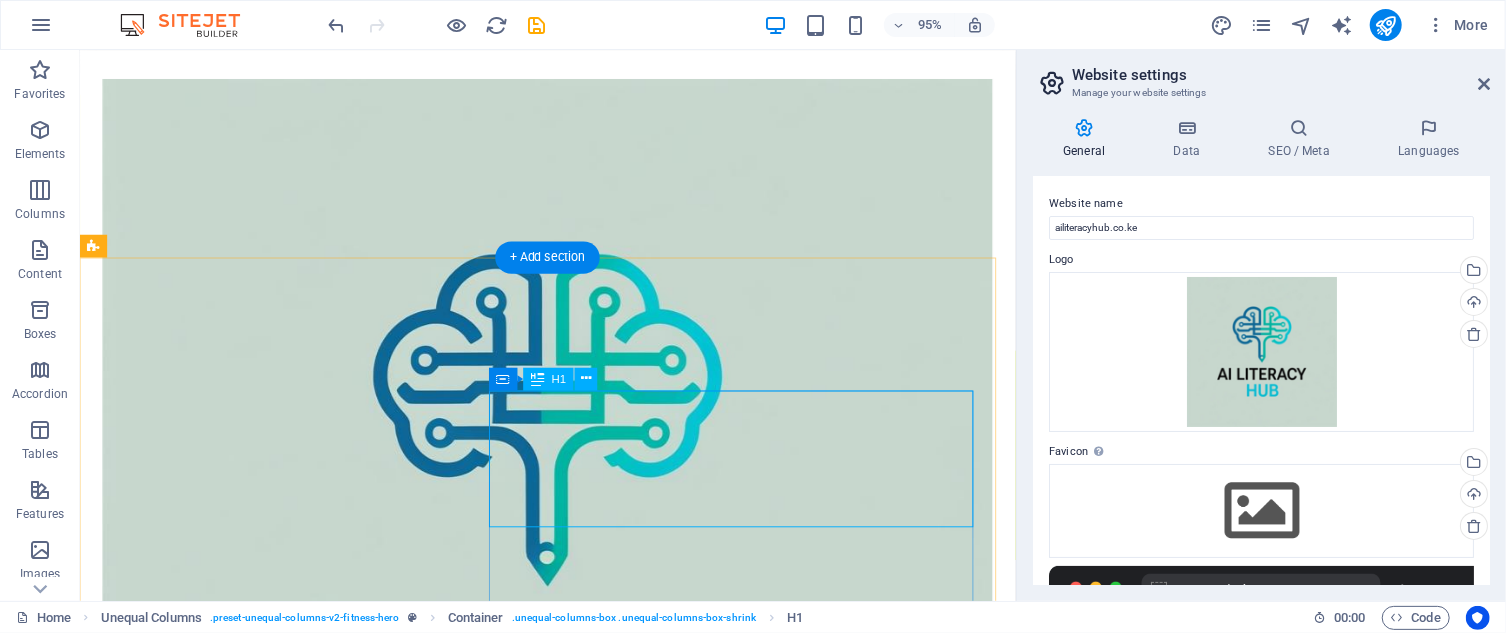 scroll, scrollTop: 0, scrollLeft: 0, axis: both 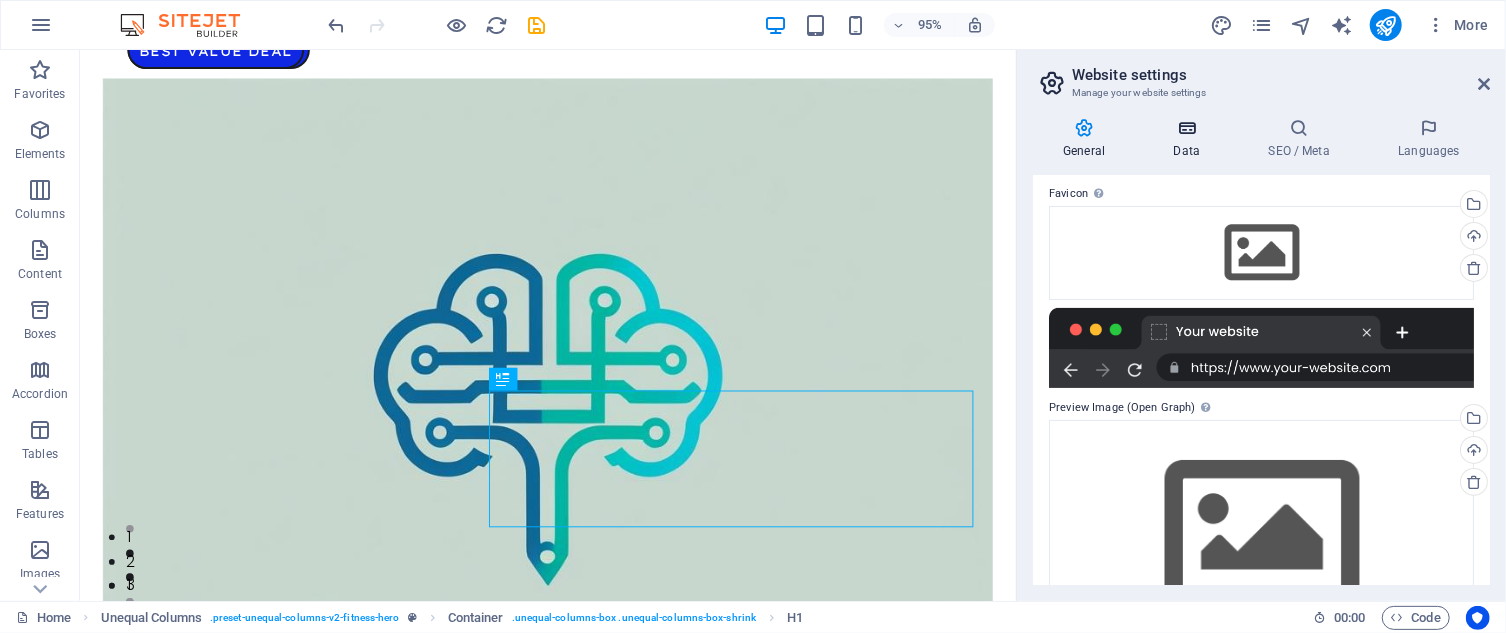 click on "Data" at bounding box center [1190, 139] 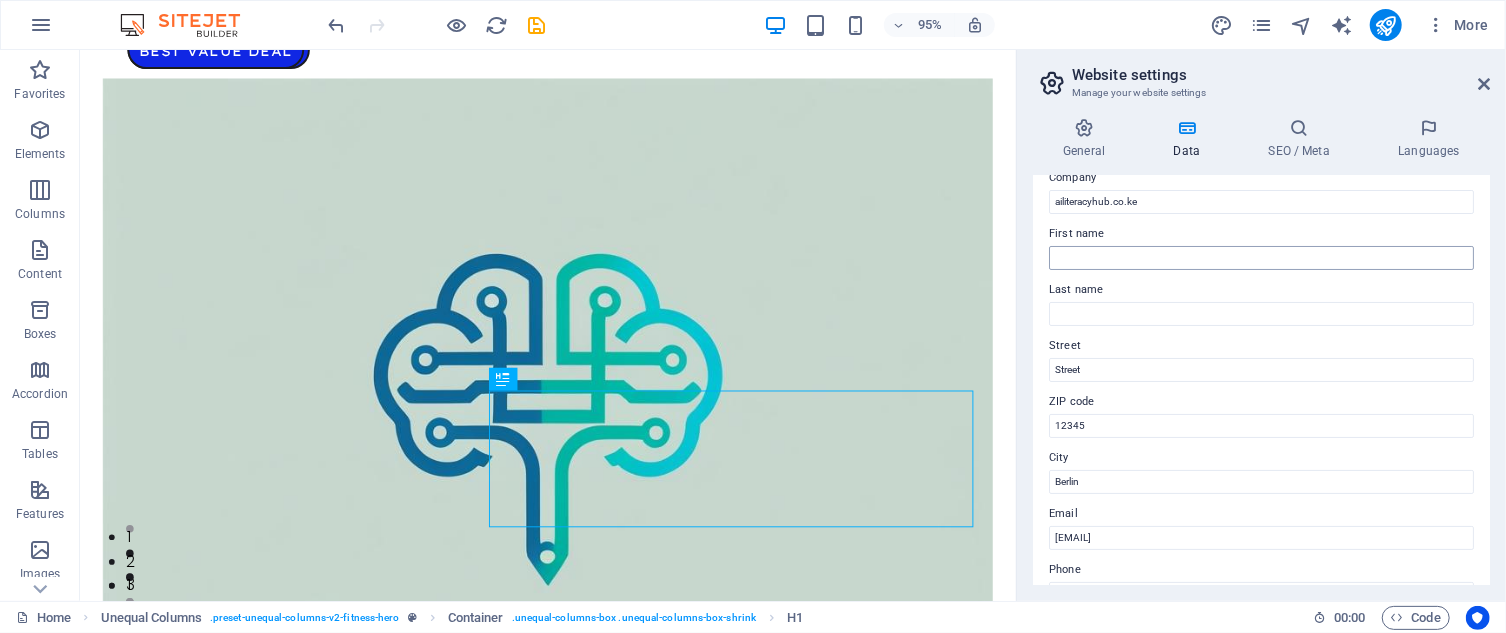 scroll, scrollTop: 61, scrollLeft: 0, axis: vertical 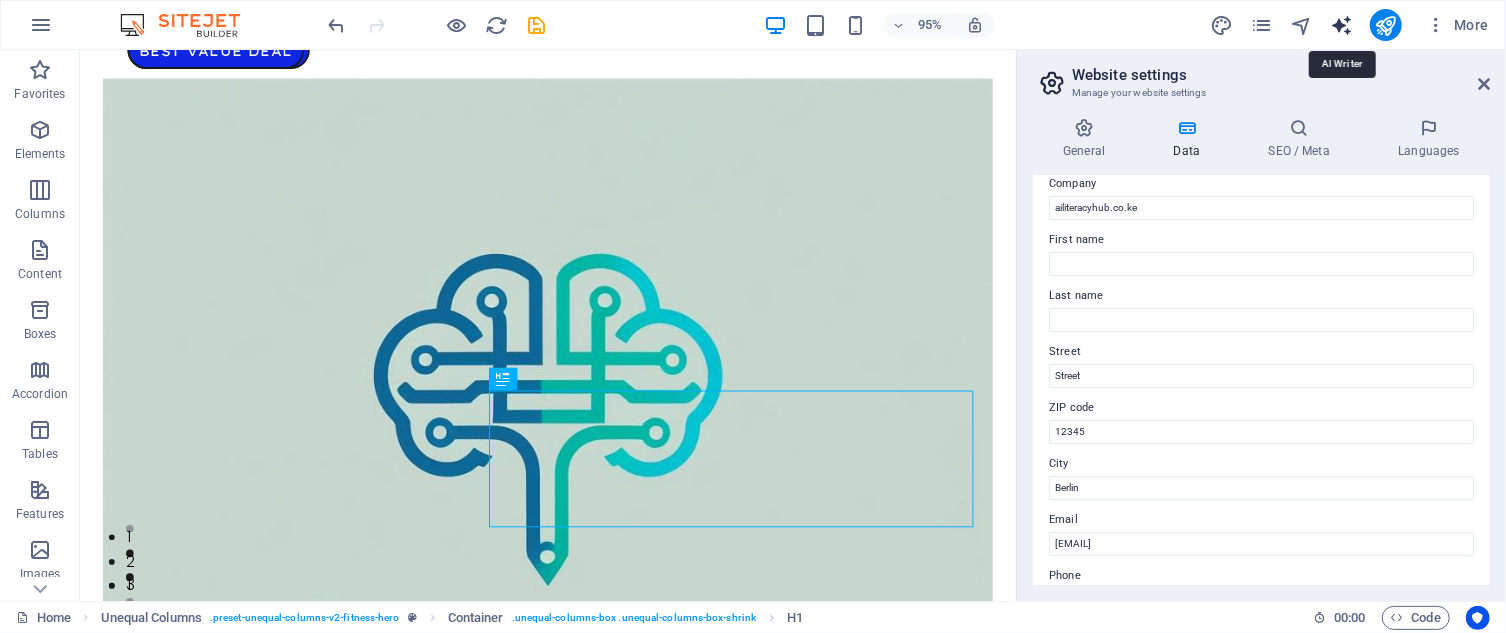 click at bounding box center [1341, 25] 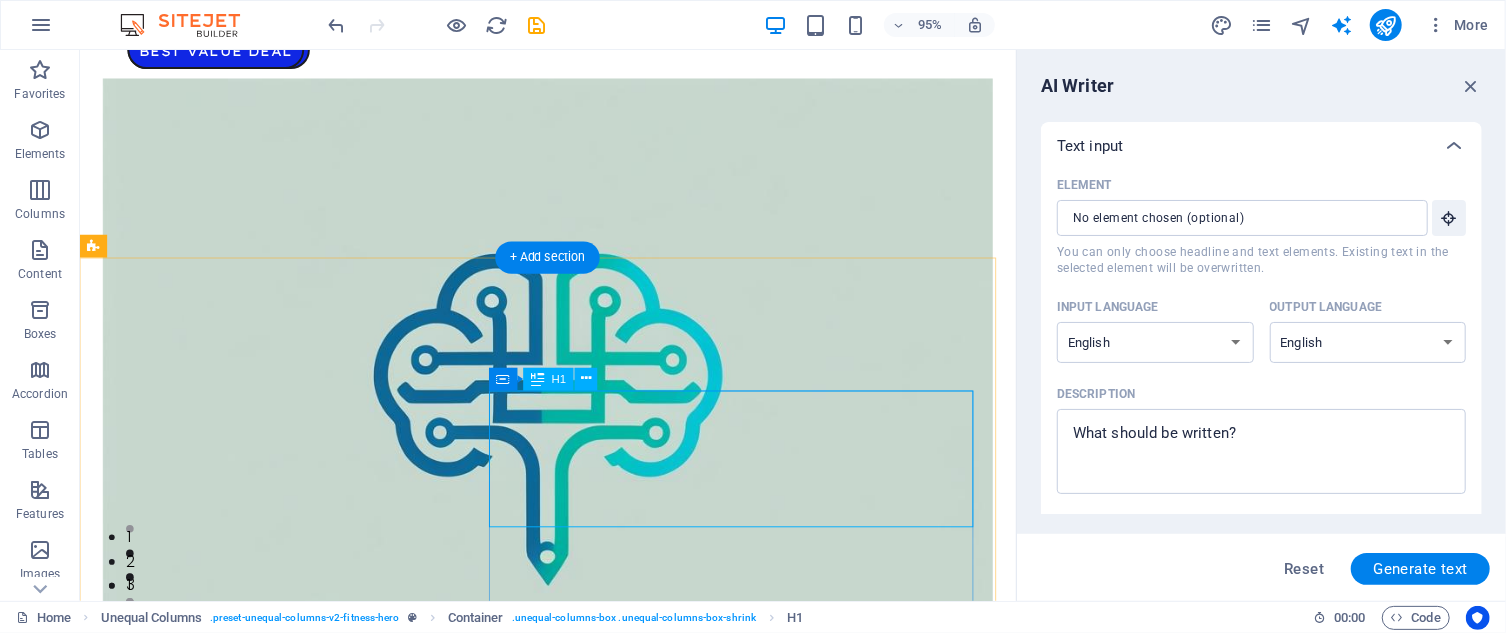 click on "Unleash the beast" at bounding box center [571, 2864] 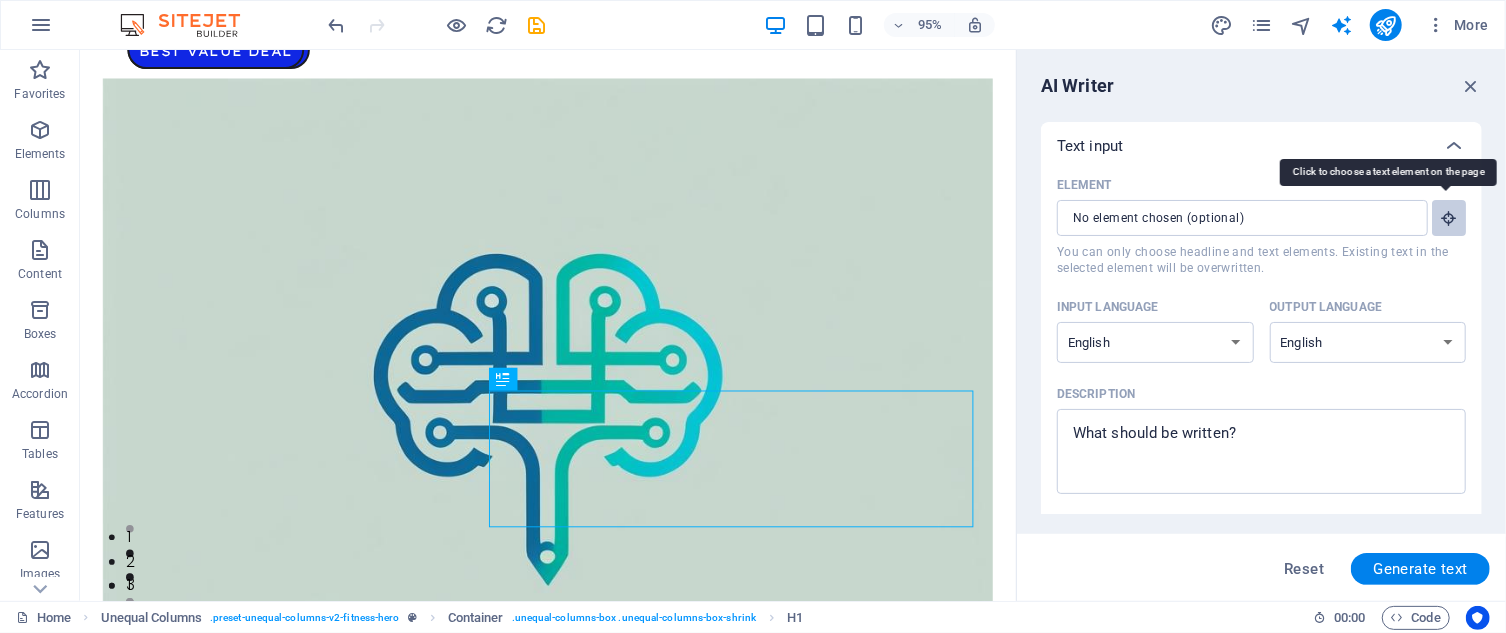 click at bounding box center (1449, 218) 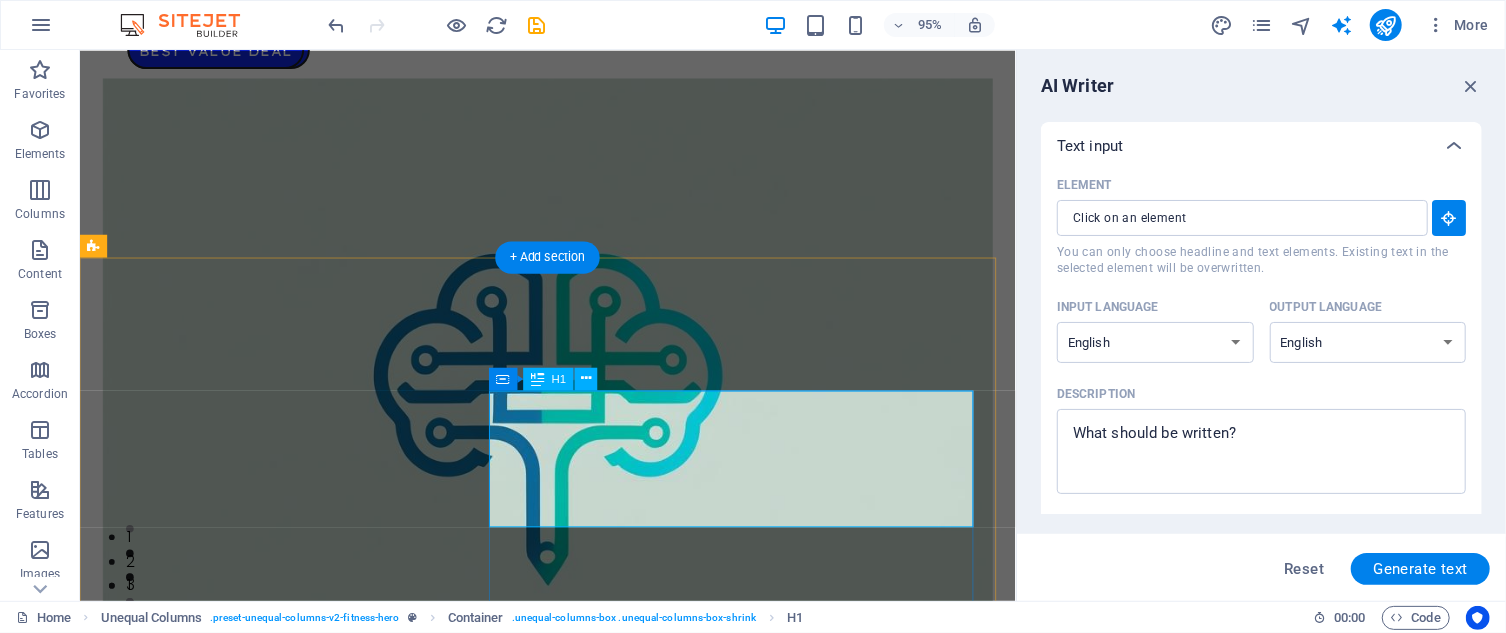click on "Unleash the beast" at bounding box center [571, 2864] 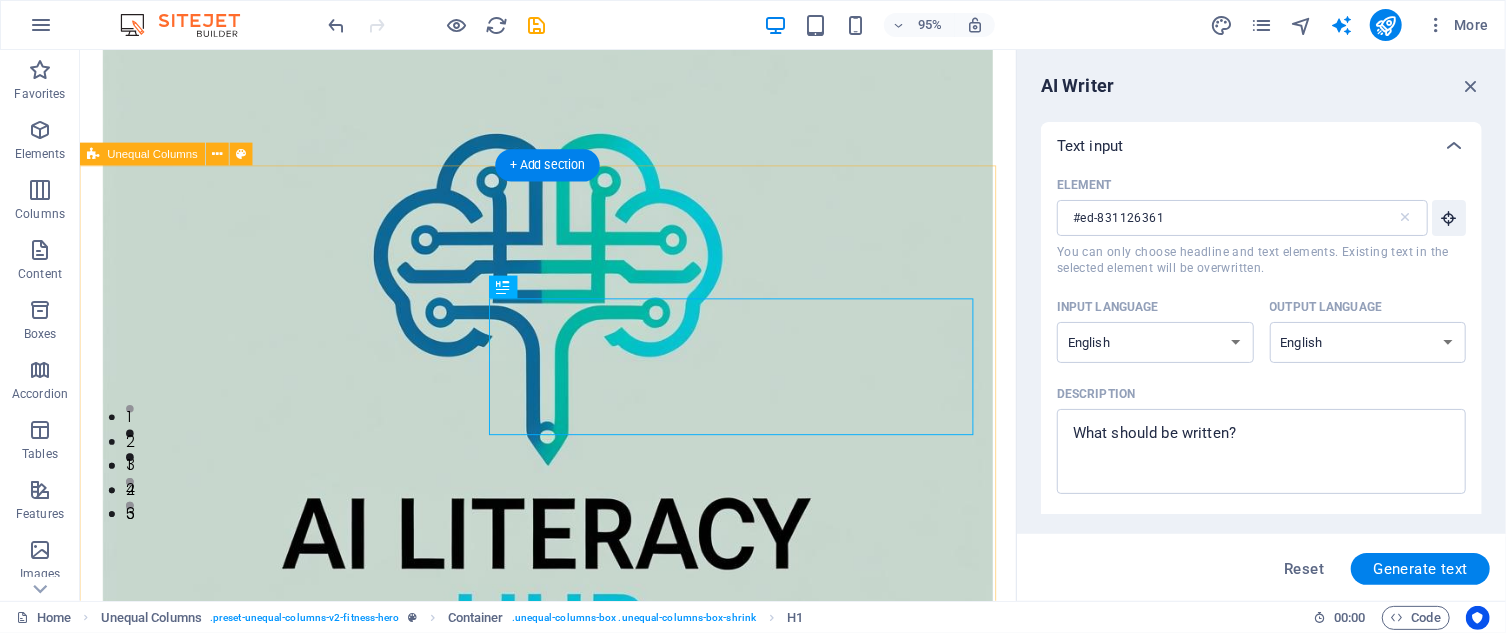 scroll, scrollTop: 133, scrollLeft: 0, axis: vertical 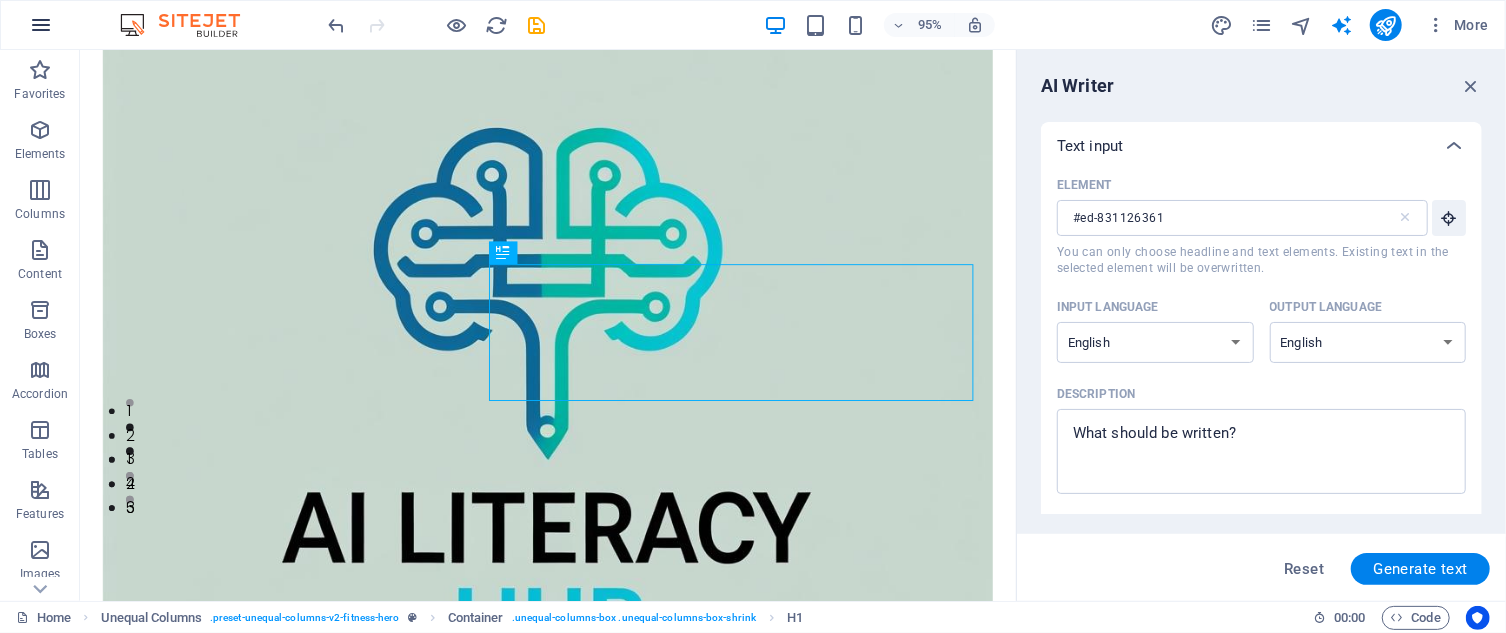 click at bounding box center (41, 25) 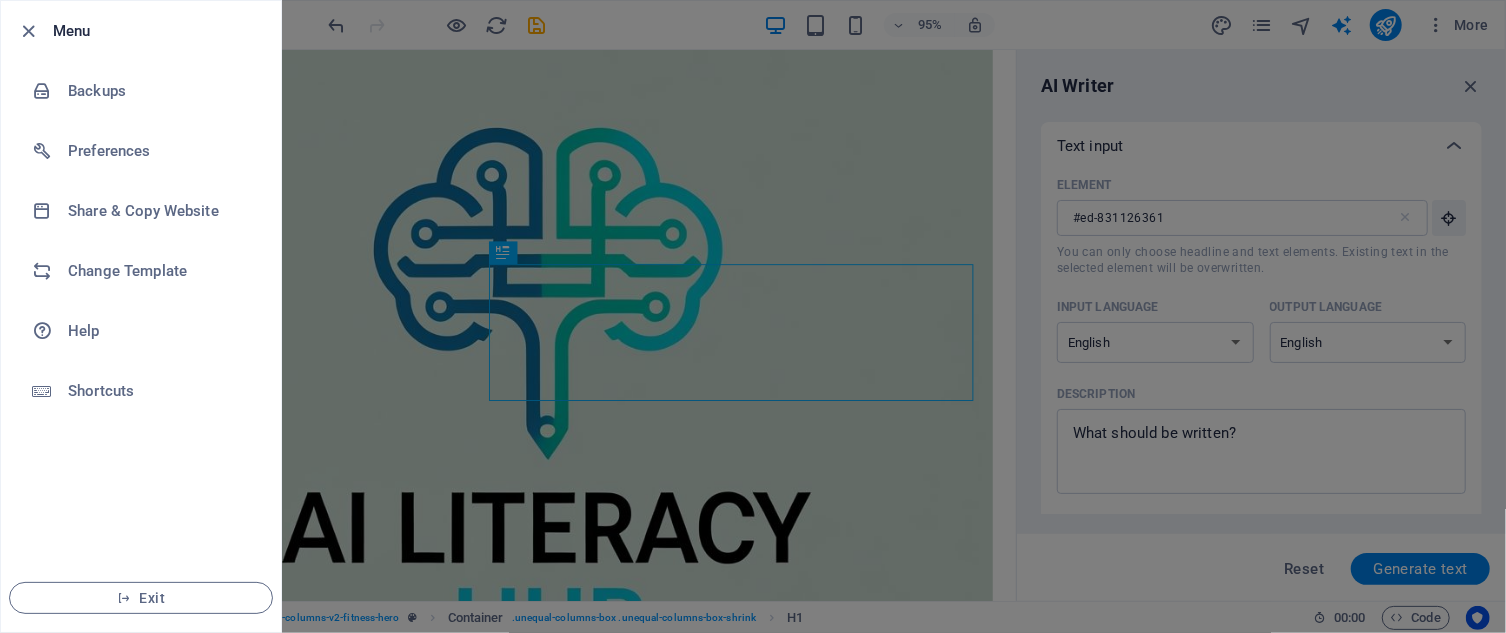 click at bounding box center (753, 316) 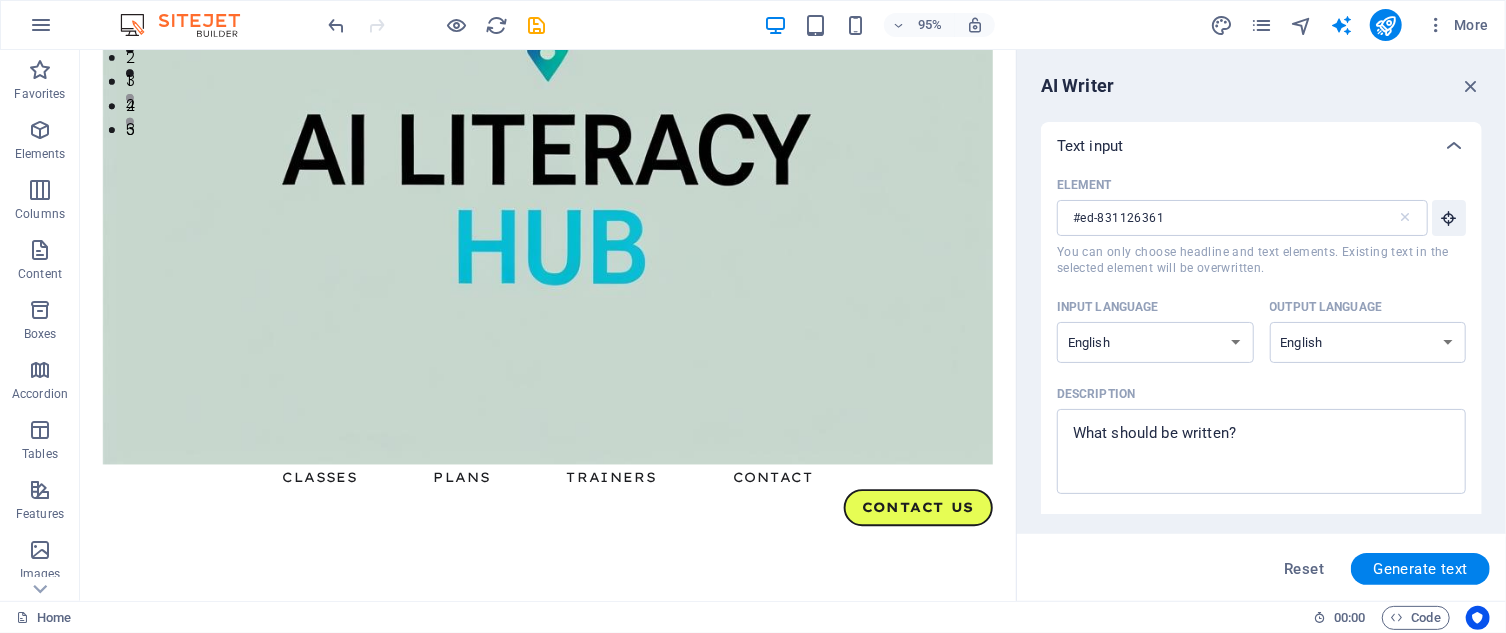 scroll, scrollTop: 0, scrollLeft: 0, axis: both 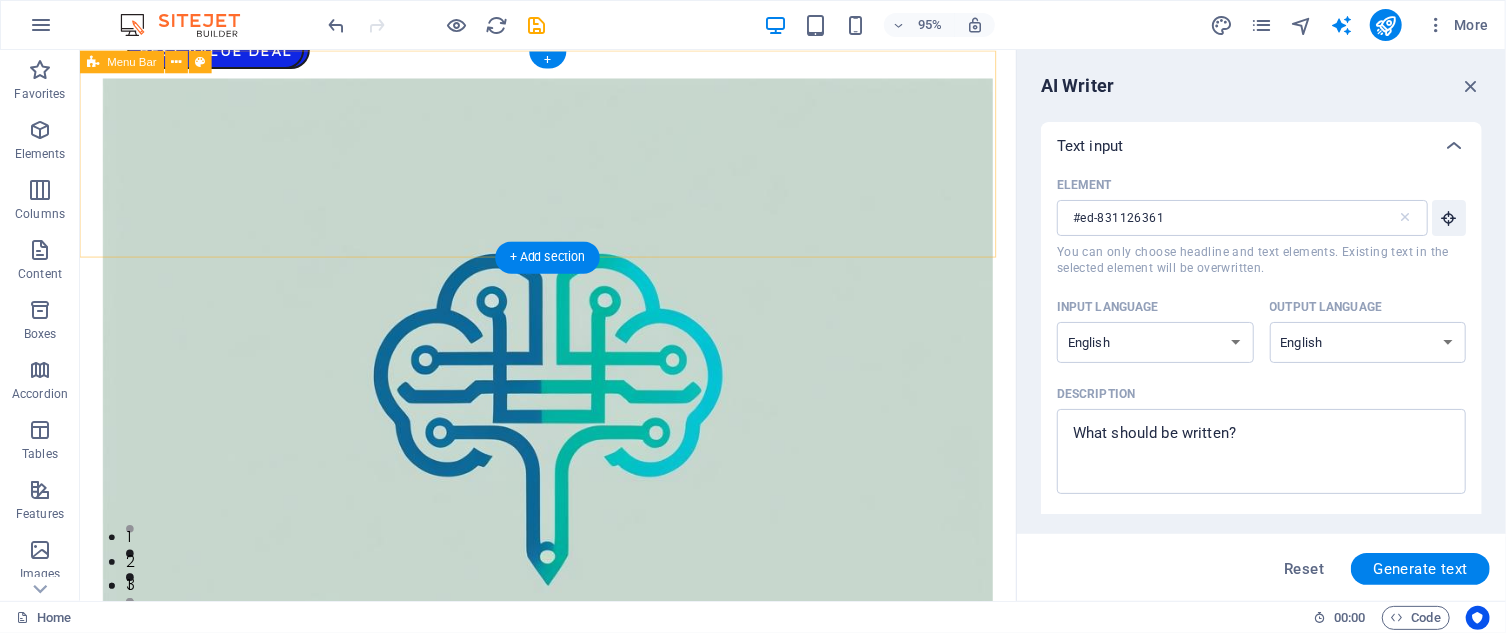 click on "Classes Plans Trainers Contact Contact Us" at bounding box center (571, 581) 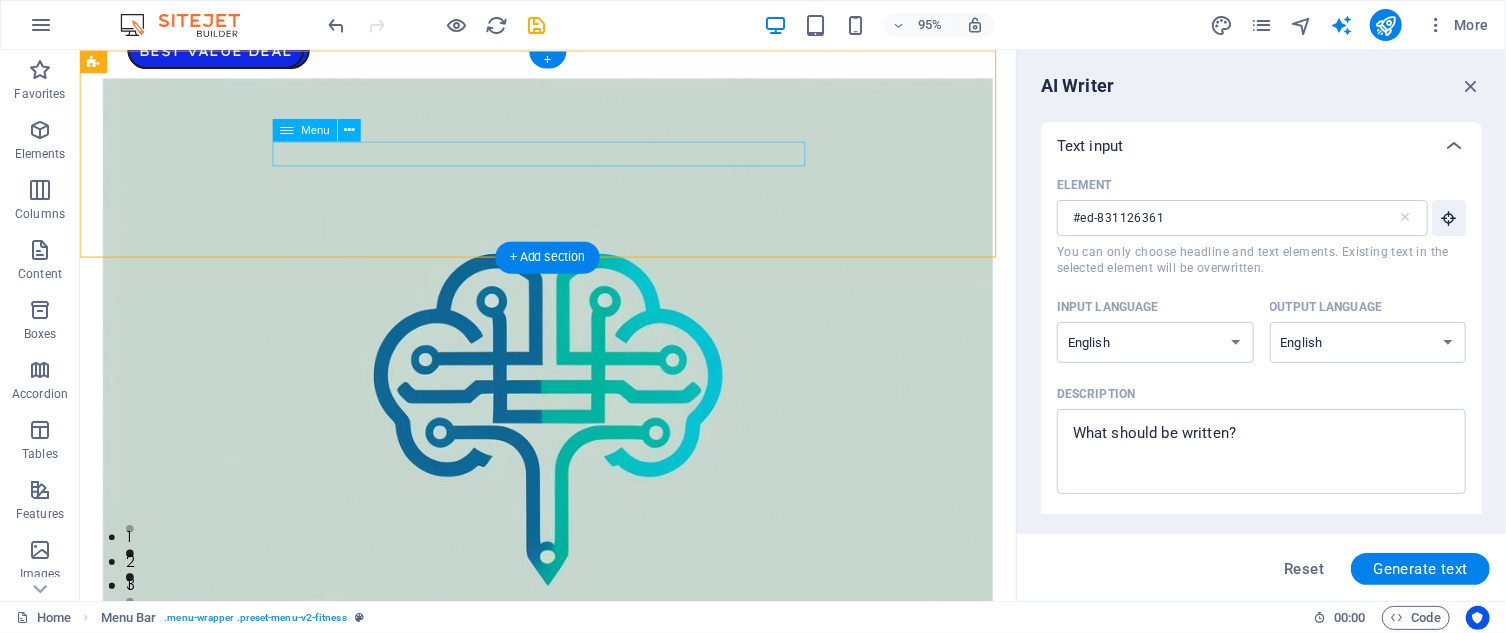 click on "Classes Plans Trainers Contact" at bounding box center (571, 1030) 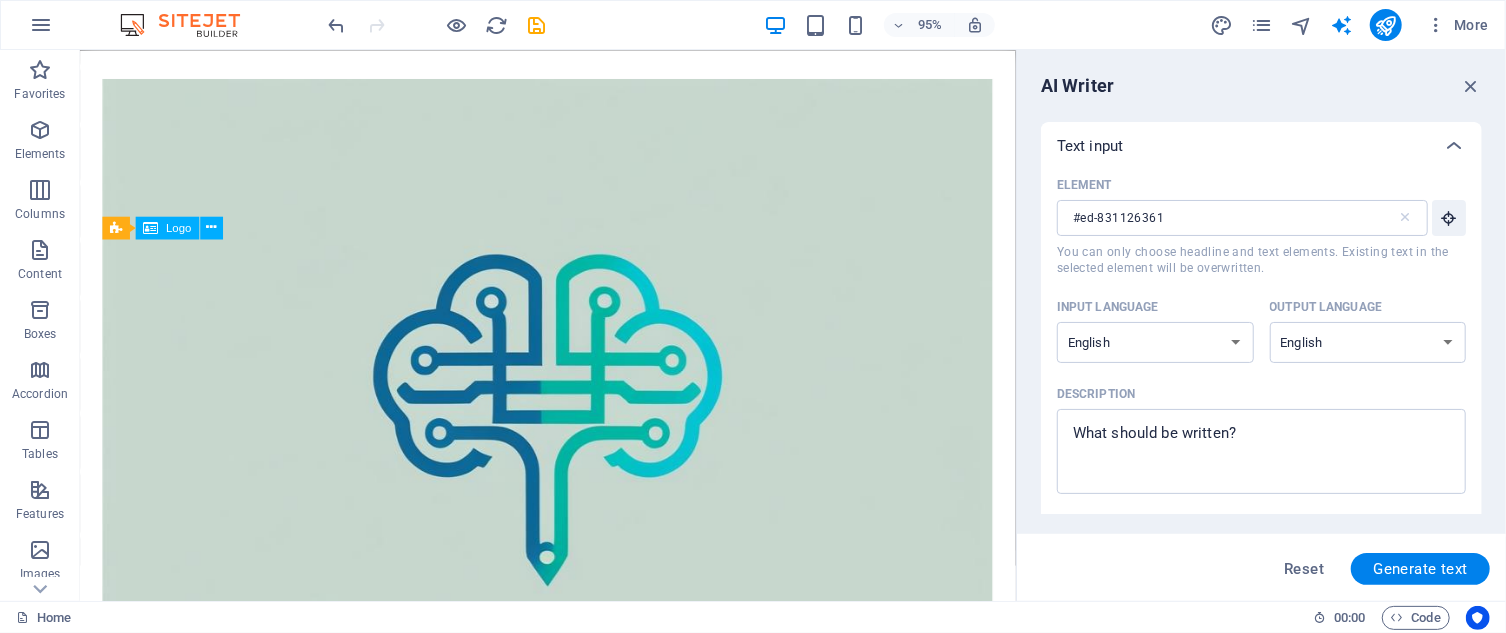 scroll, scrollTop: 2407, scrollLeft: 0, axis: vertical 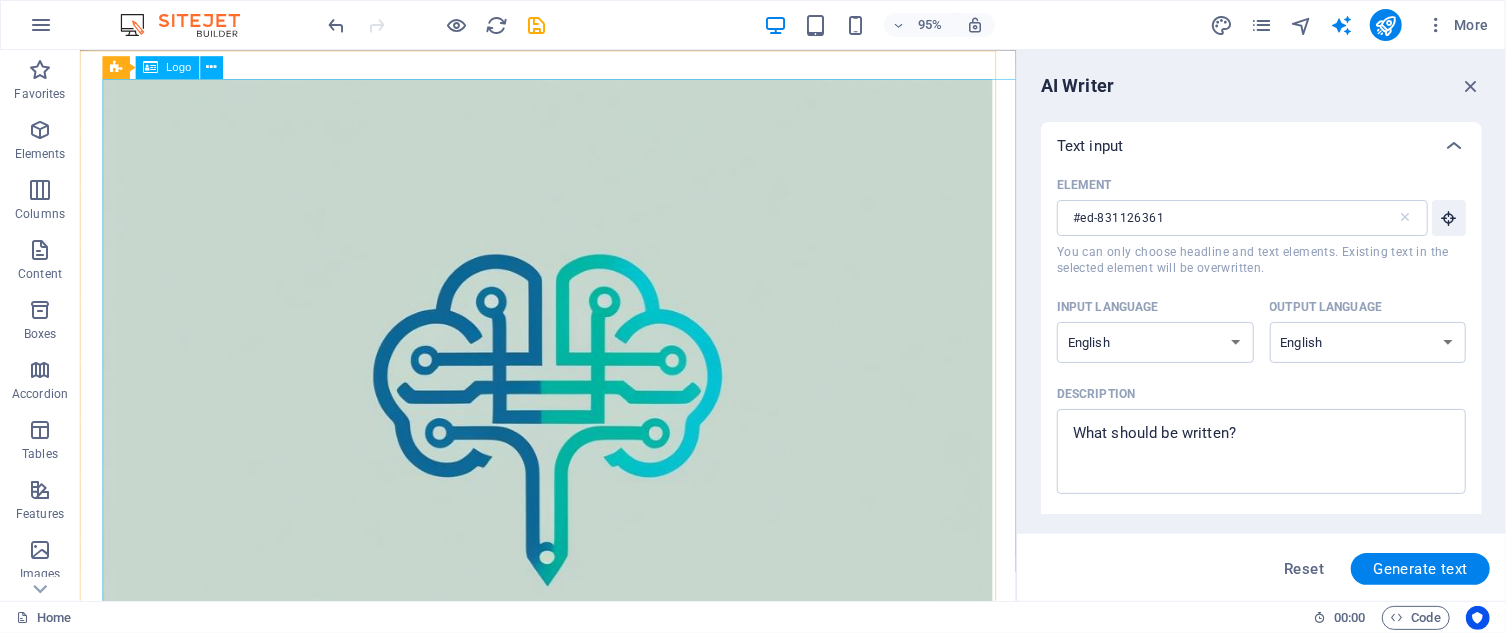 click at bounding box center (571, 548) 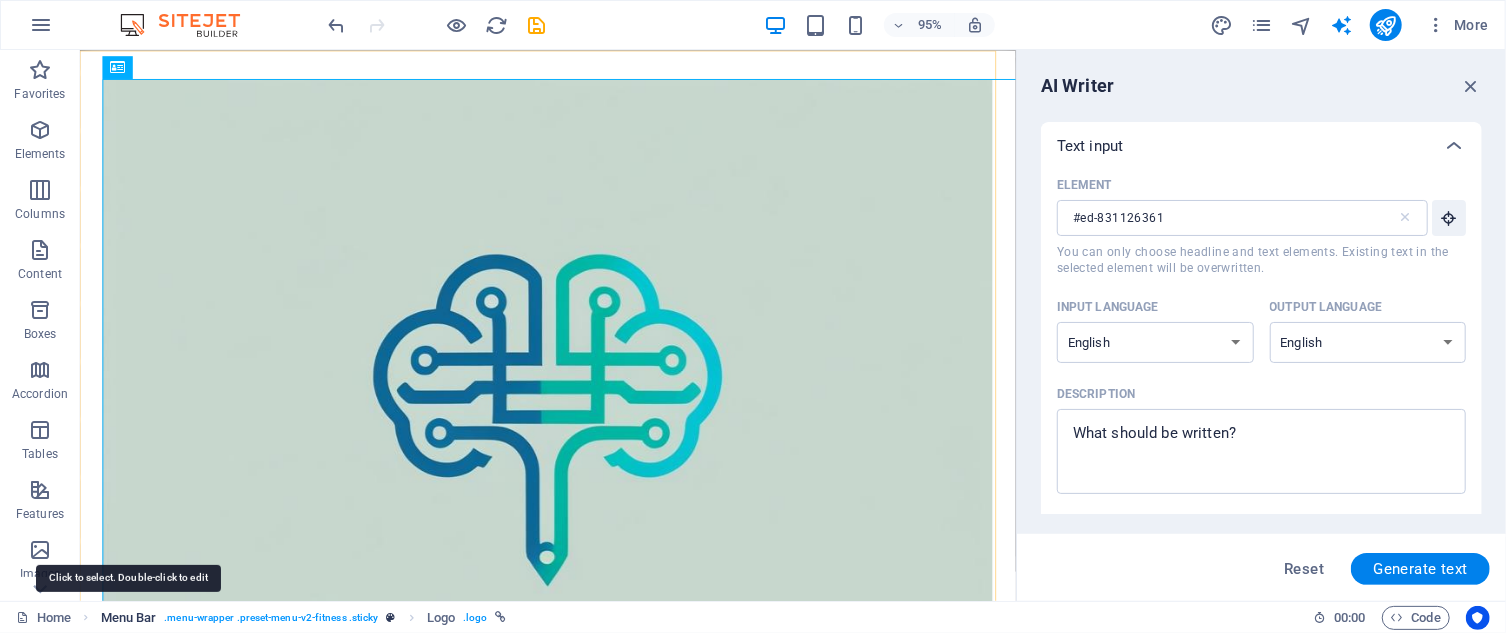 click on "Menu Bar" at bounding box center (129, 618) 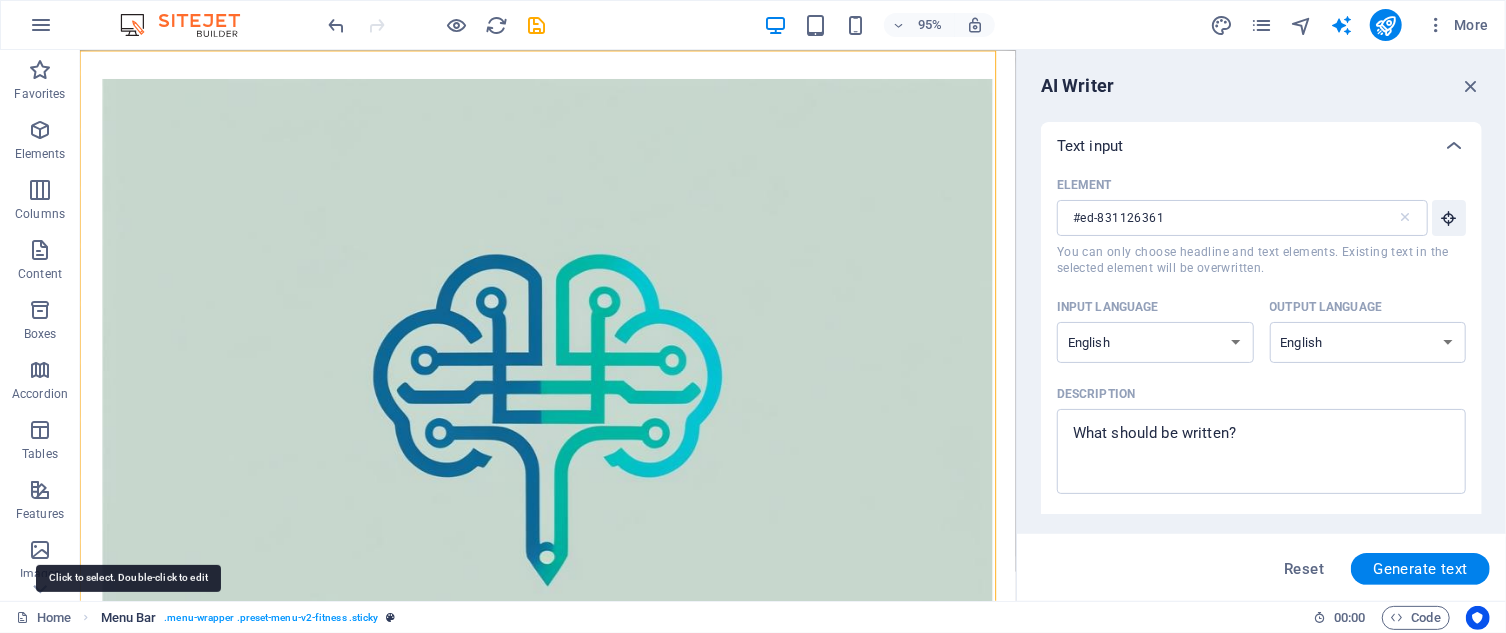 click on "Menu Bar" at bounding box center (129, 618) 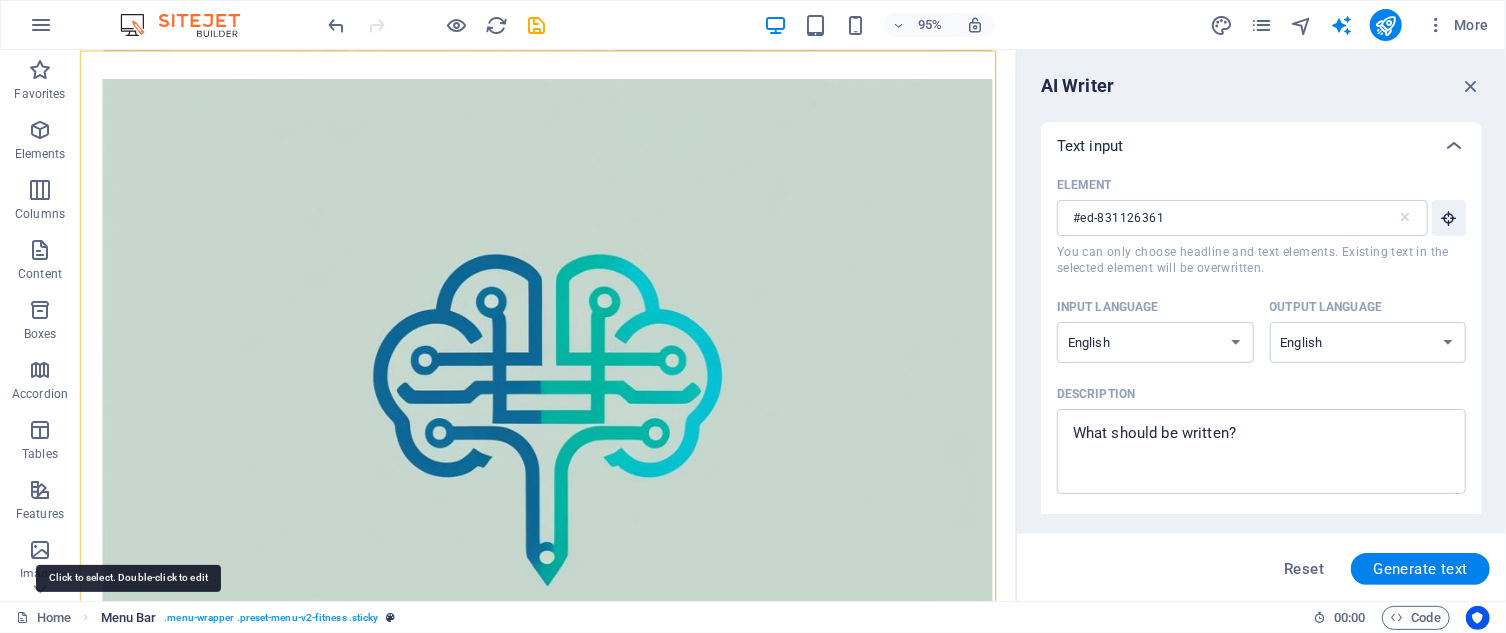 select on "header" 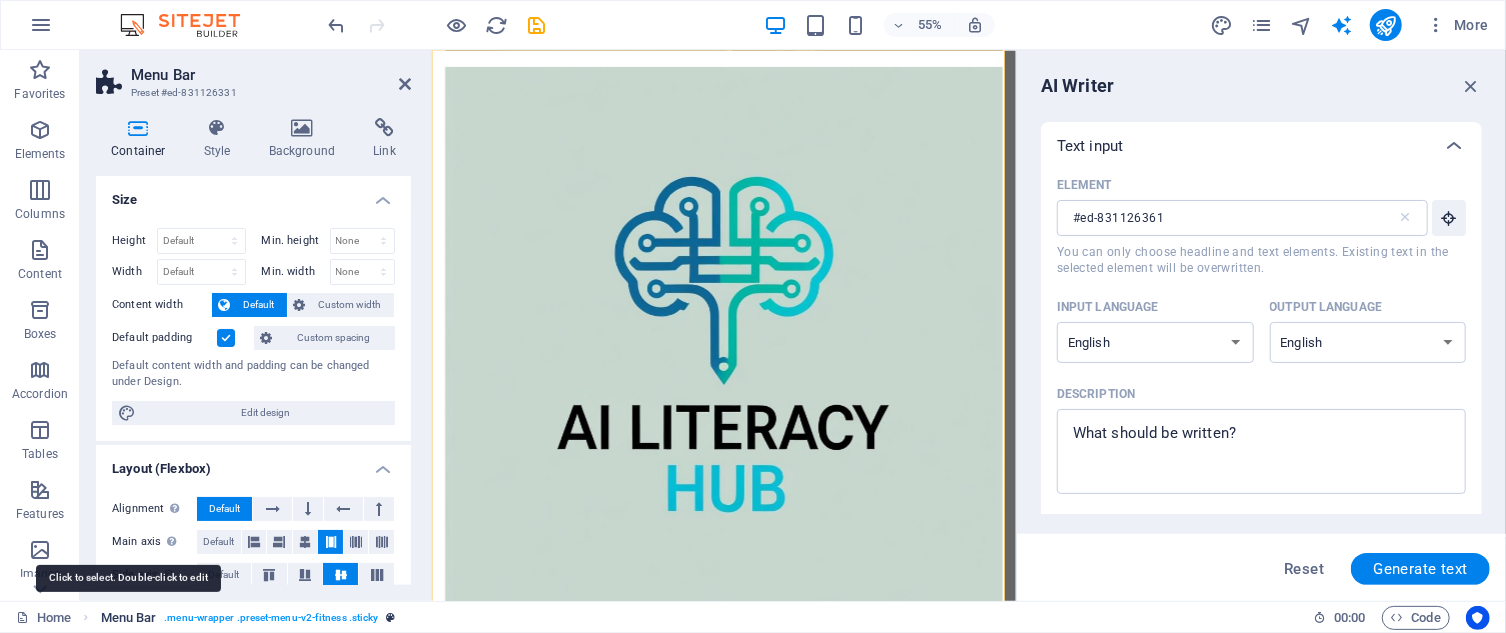 scroll, scrollTop: 3219, scrollLeft: 0, axis: vertical 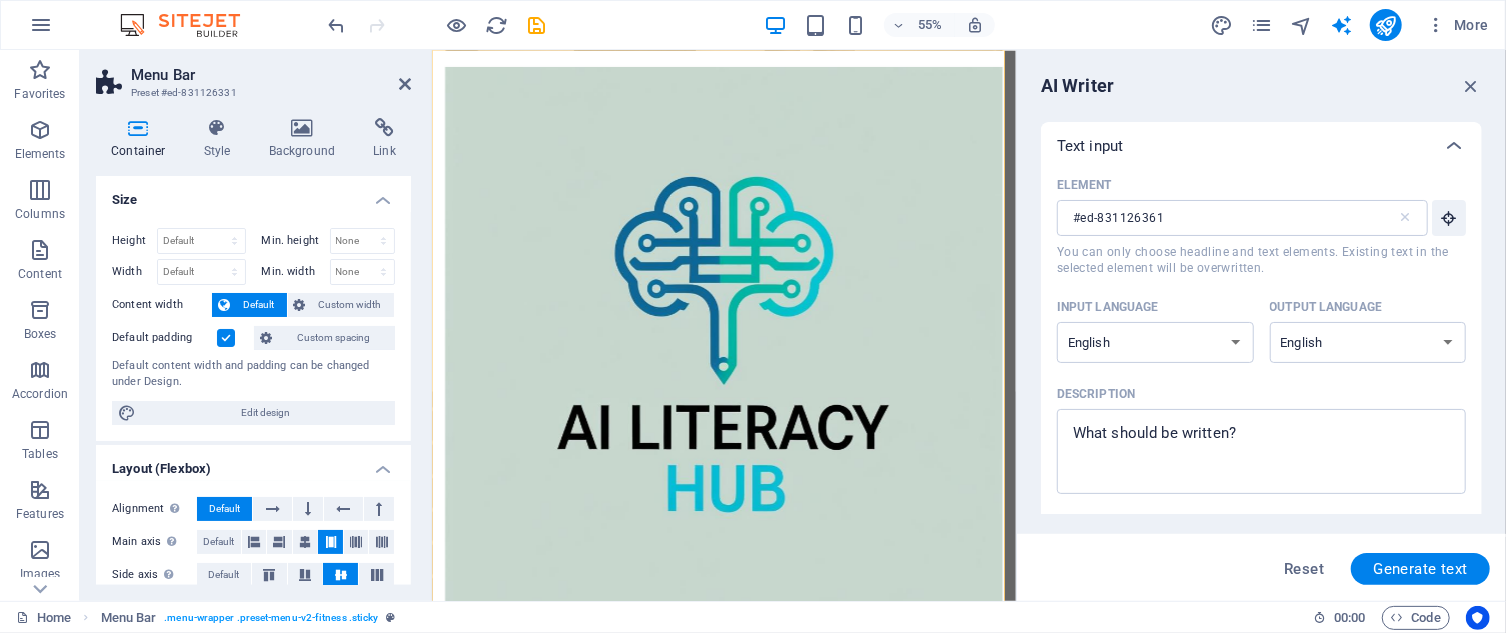 click on "Classes Plans Trainers Contact Contact Us" at bounding box center (962, 618) 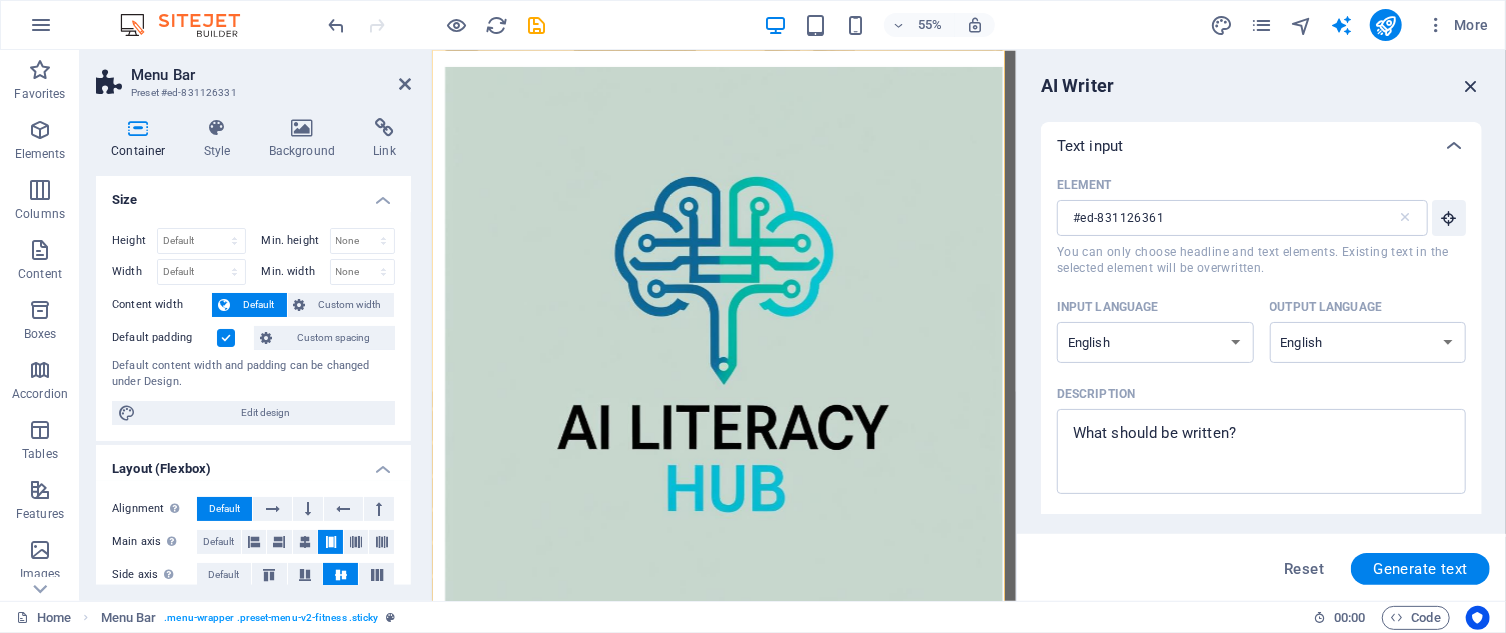 click at bounding box center (1471, 86) 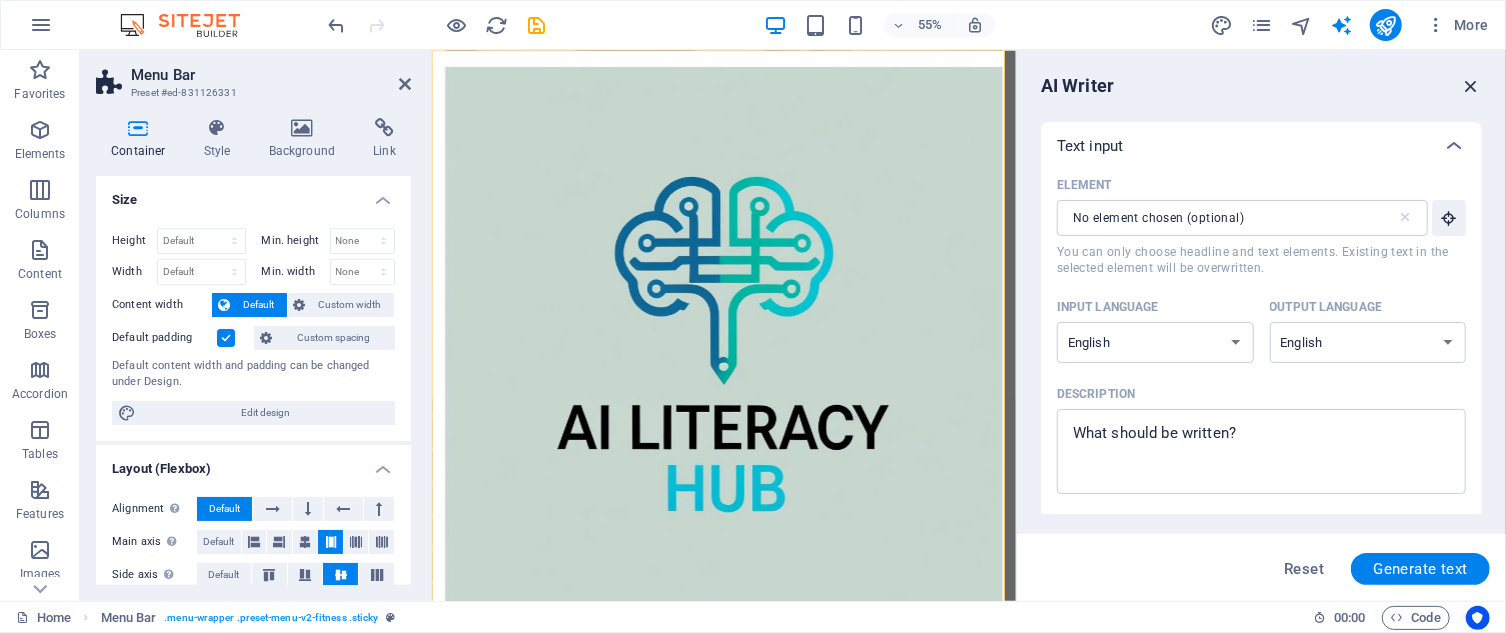 scroll, scrollTop: 3236, scrollLeft: 0, axis: vertical 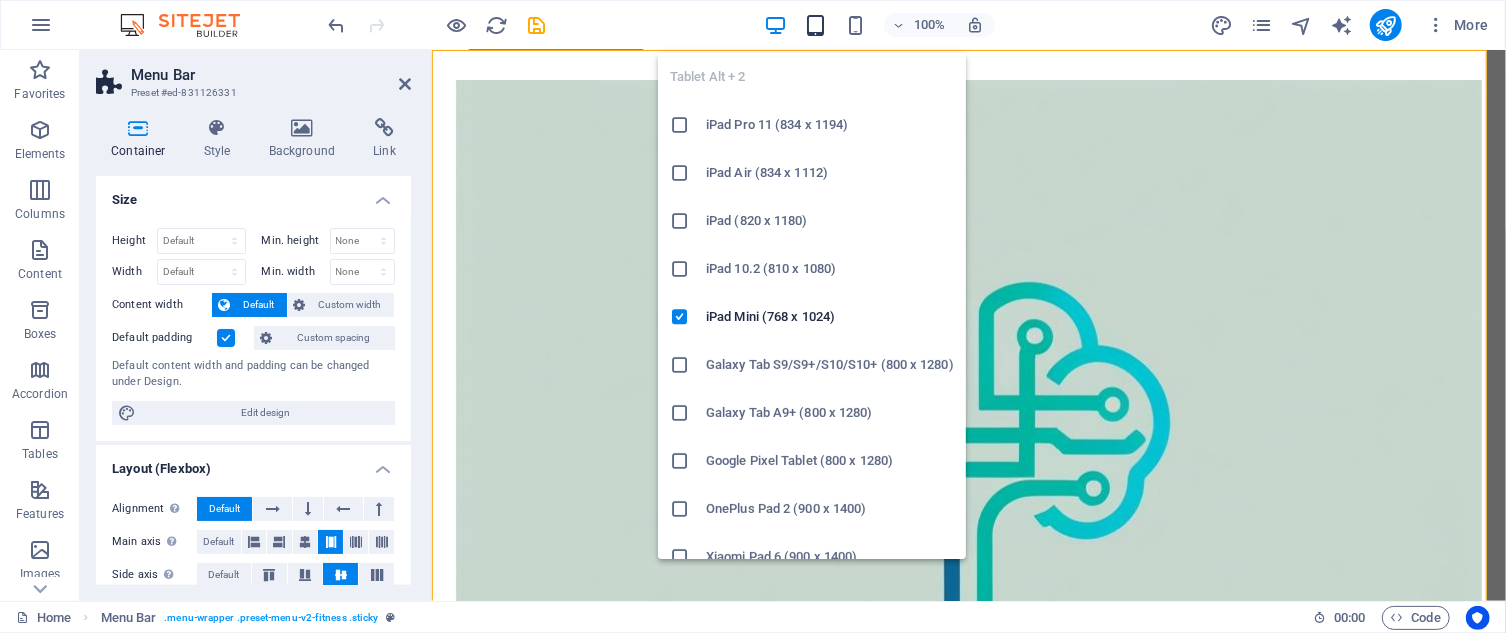 click at bounding box center [815, 25] 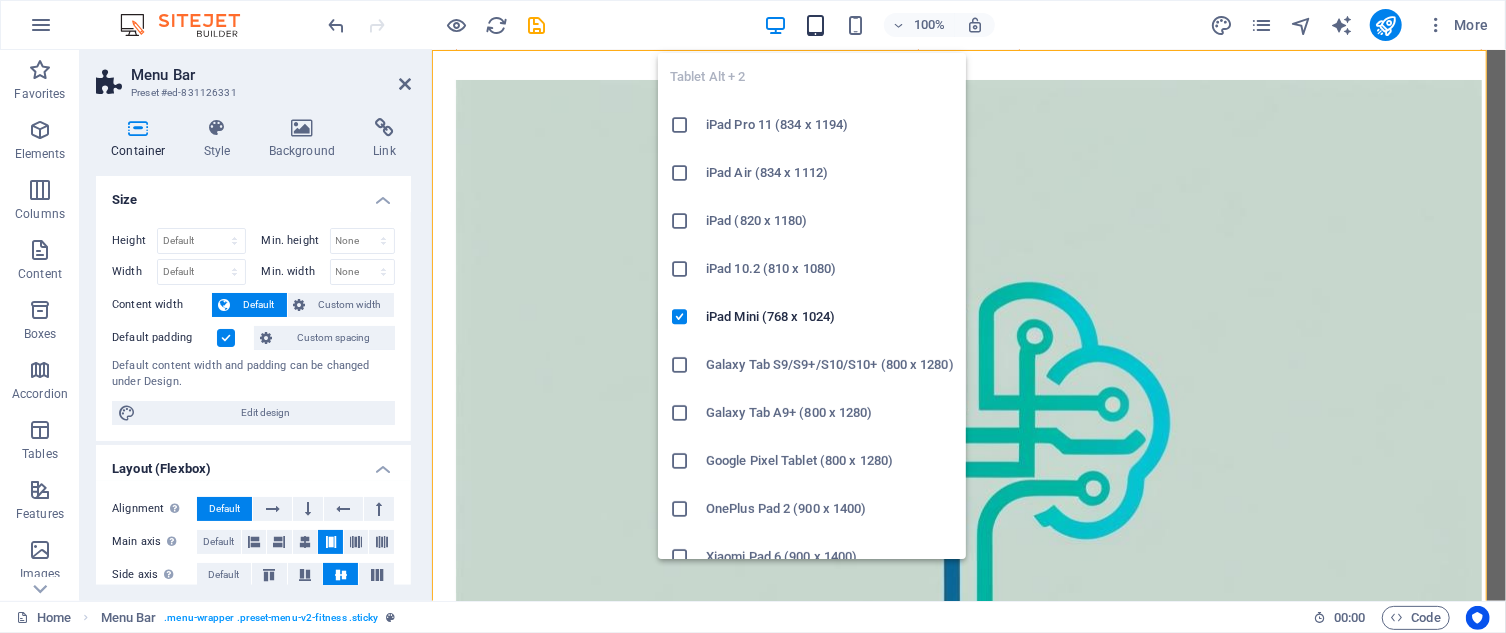 scroll, scrollTop: 2283, scrollLeft: 0, axis: vertical 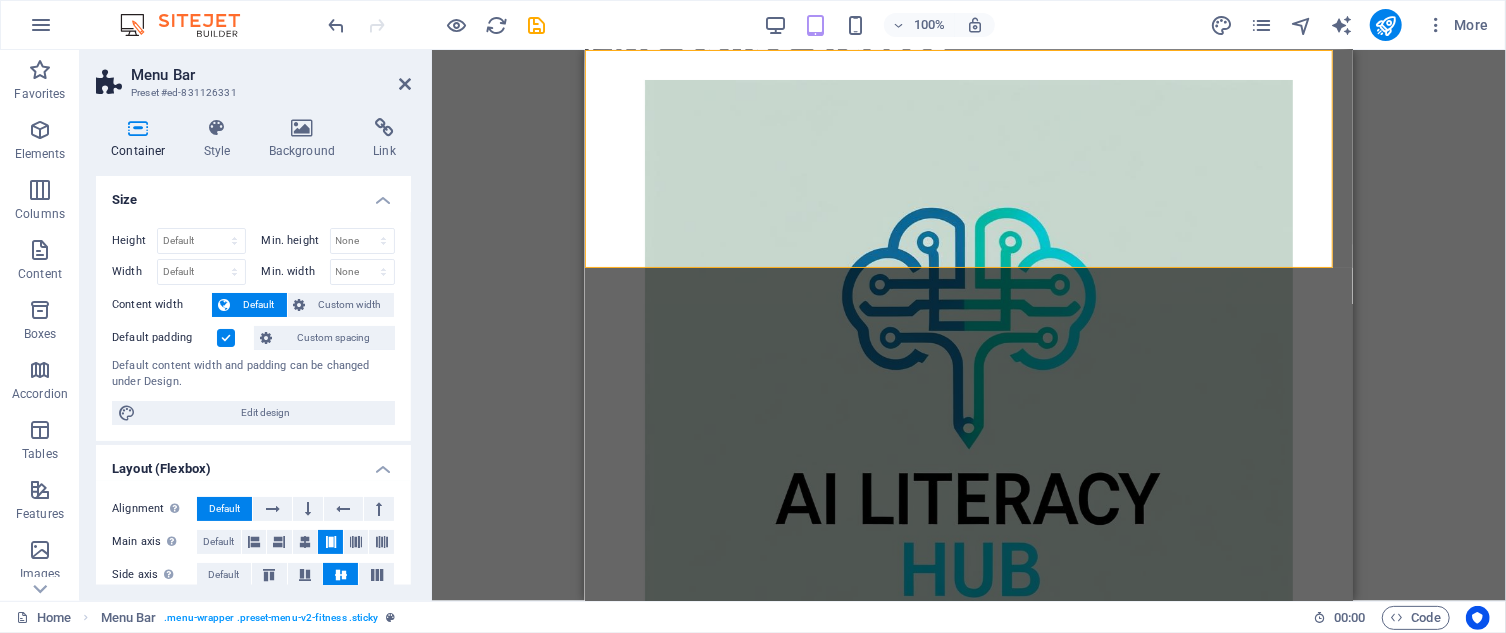 click on "Drag here to replace the existing content. Press “Ctrl” if you want to create a new element.
Container   H1   Unequal Columns   Container   Menu Bar   Logo   Container   Image   Container   Button   Menu   Text   Text   Spacer   Spacer" at bounding box center [969, 325] 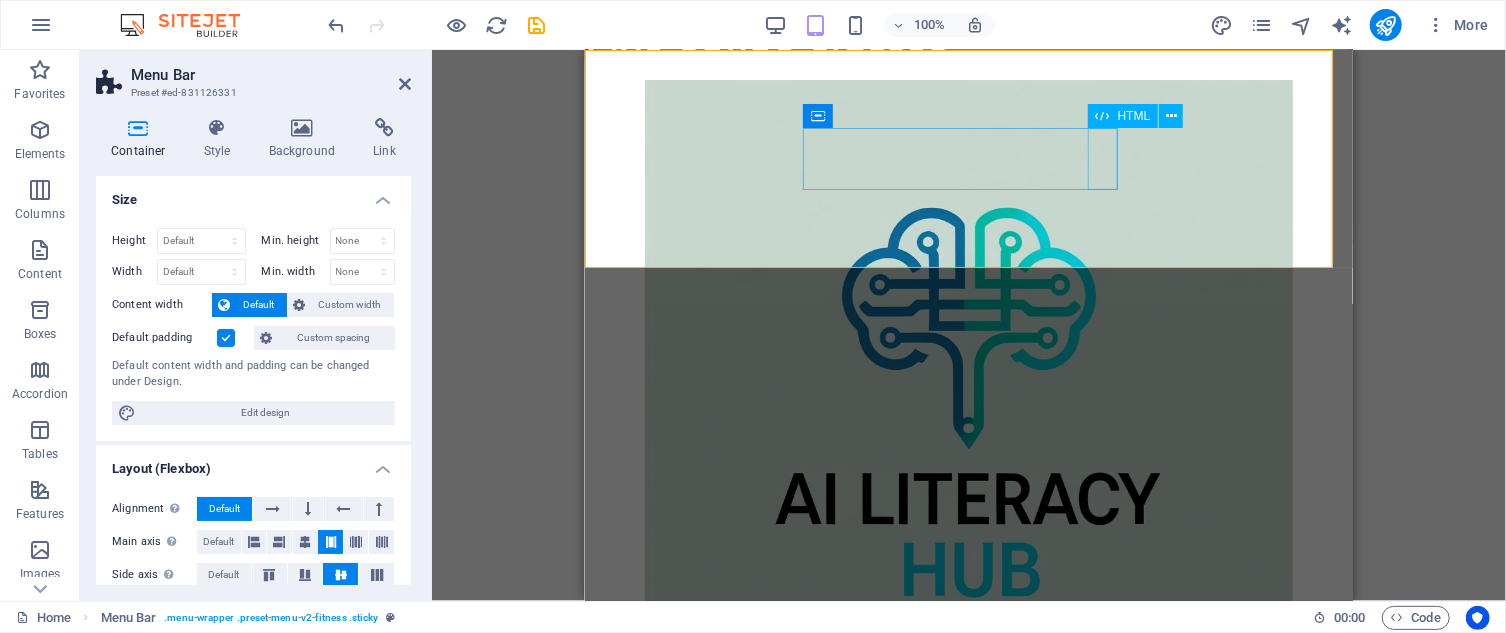 click at bounding box center [968, 758] 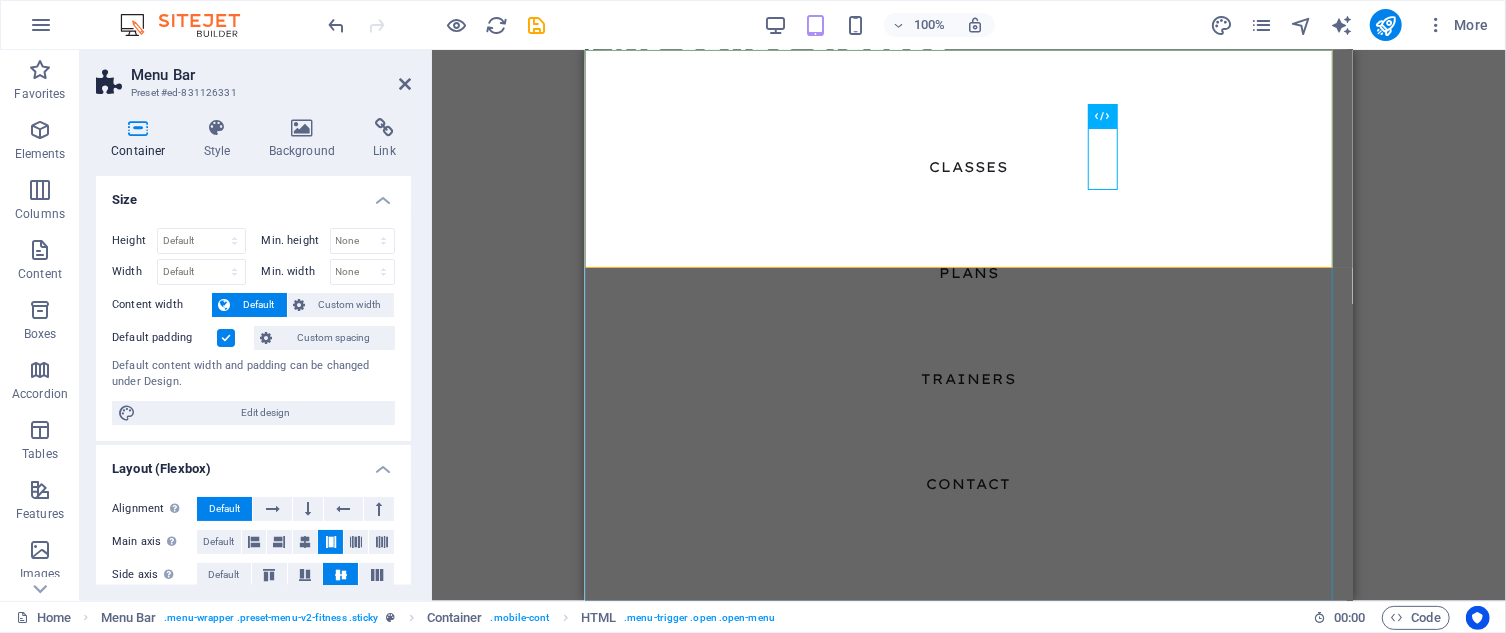 click on "Classes Plans Trainers Contact" at bounding box center (968, 324) 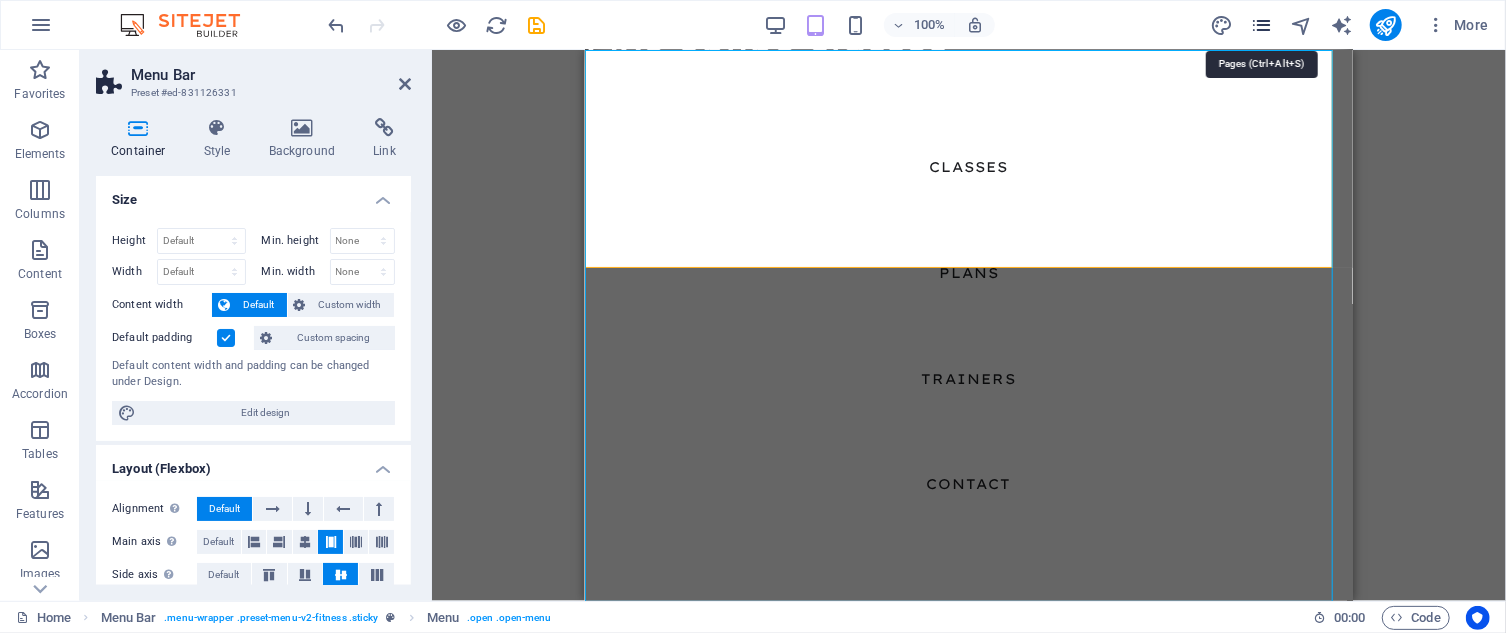 click at bounding box center [1261, 25] 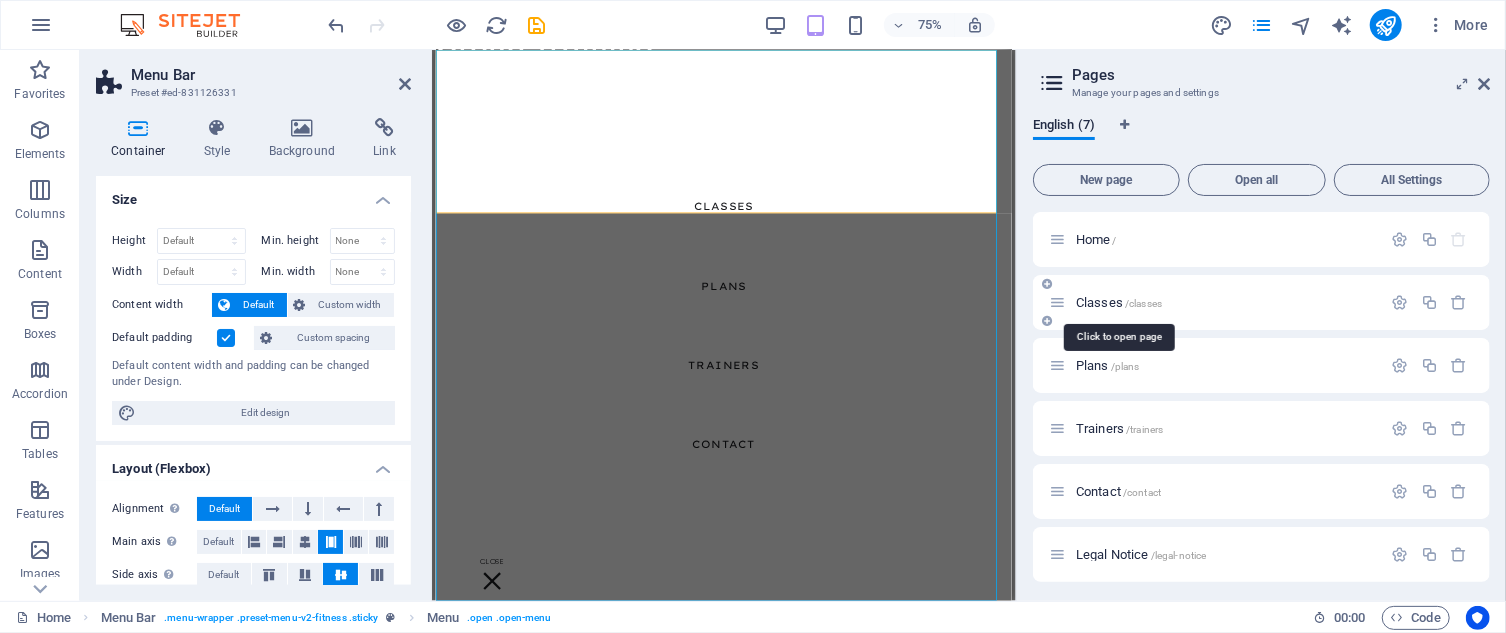 click on "Classes /classes" at bounding box center [1119, 302] 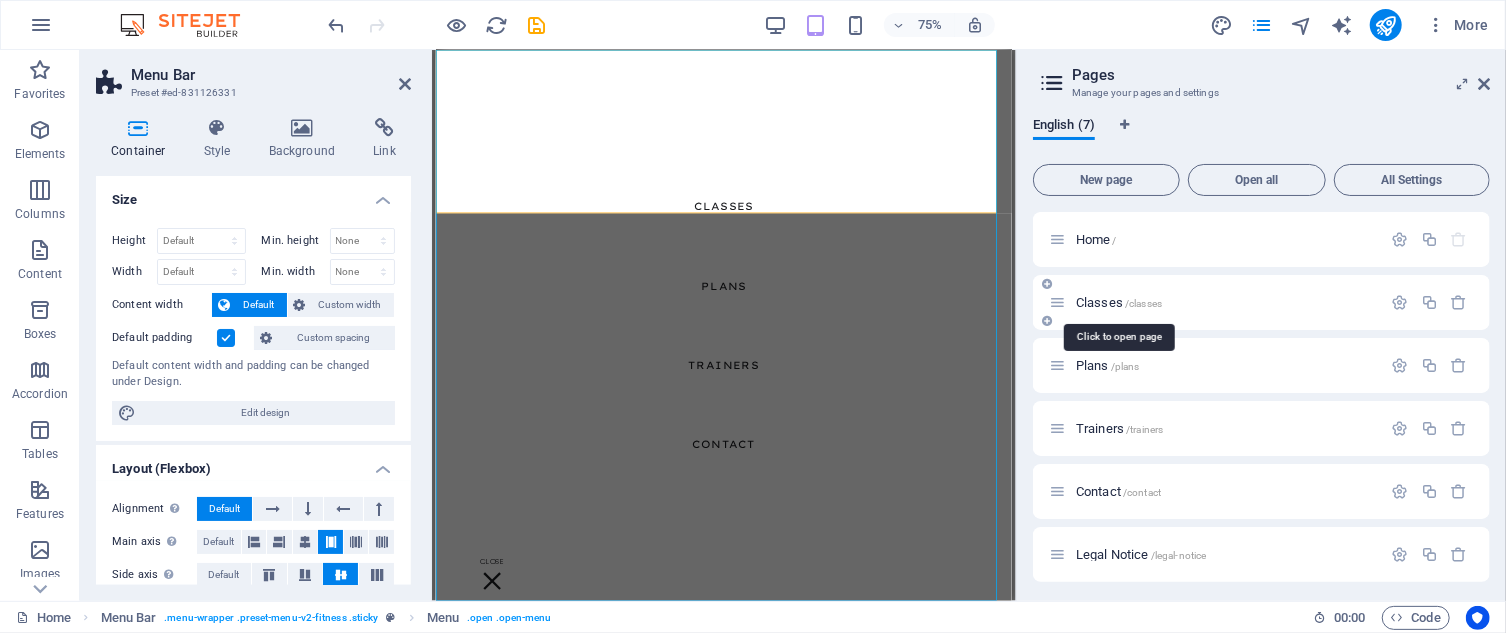 scroll, scrollTop: 0, scrollLeft: 0, axis: both 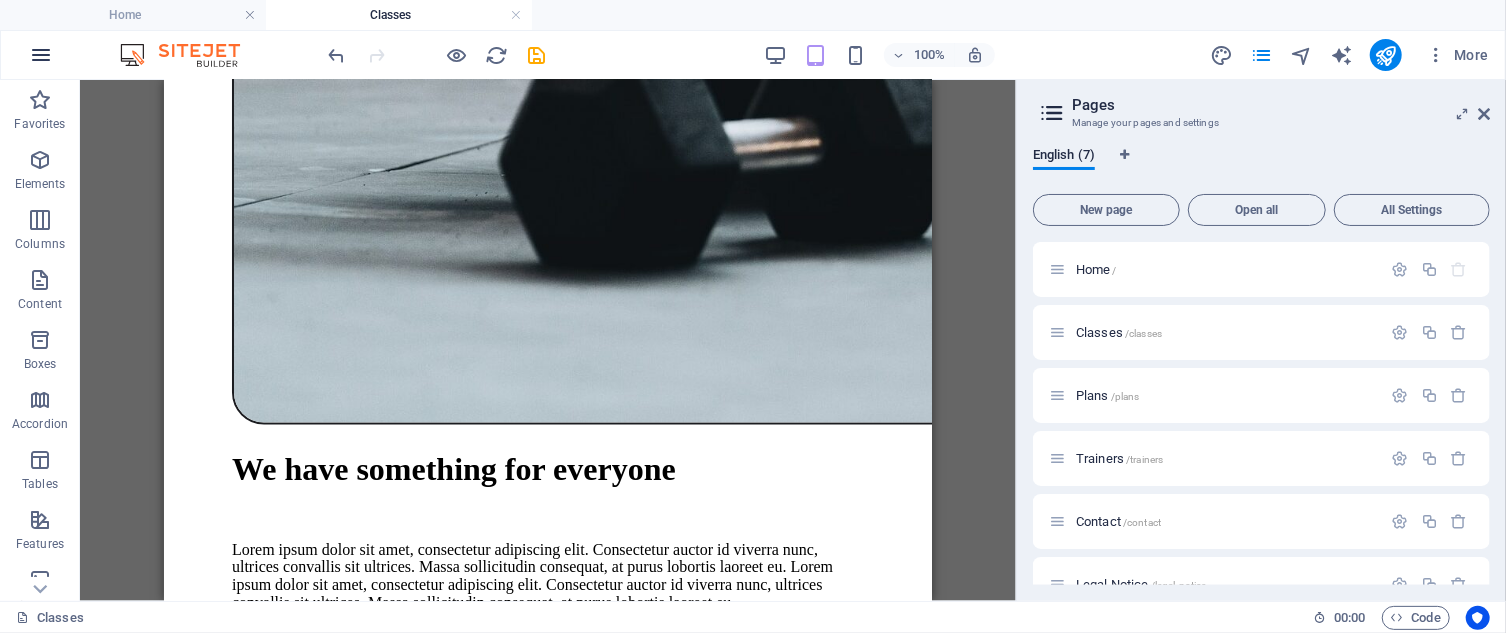 click at bounding box center [41, 55] 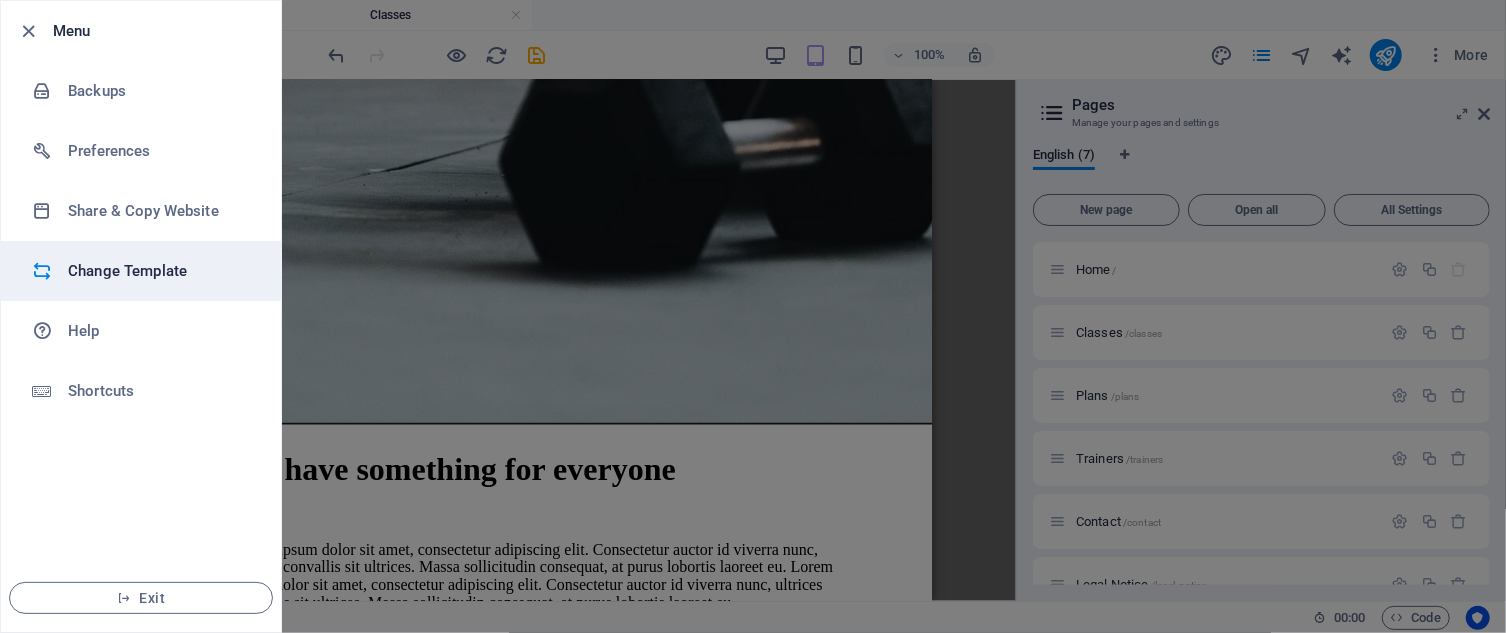click on "Change Template" at bounding box center [160, 271] 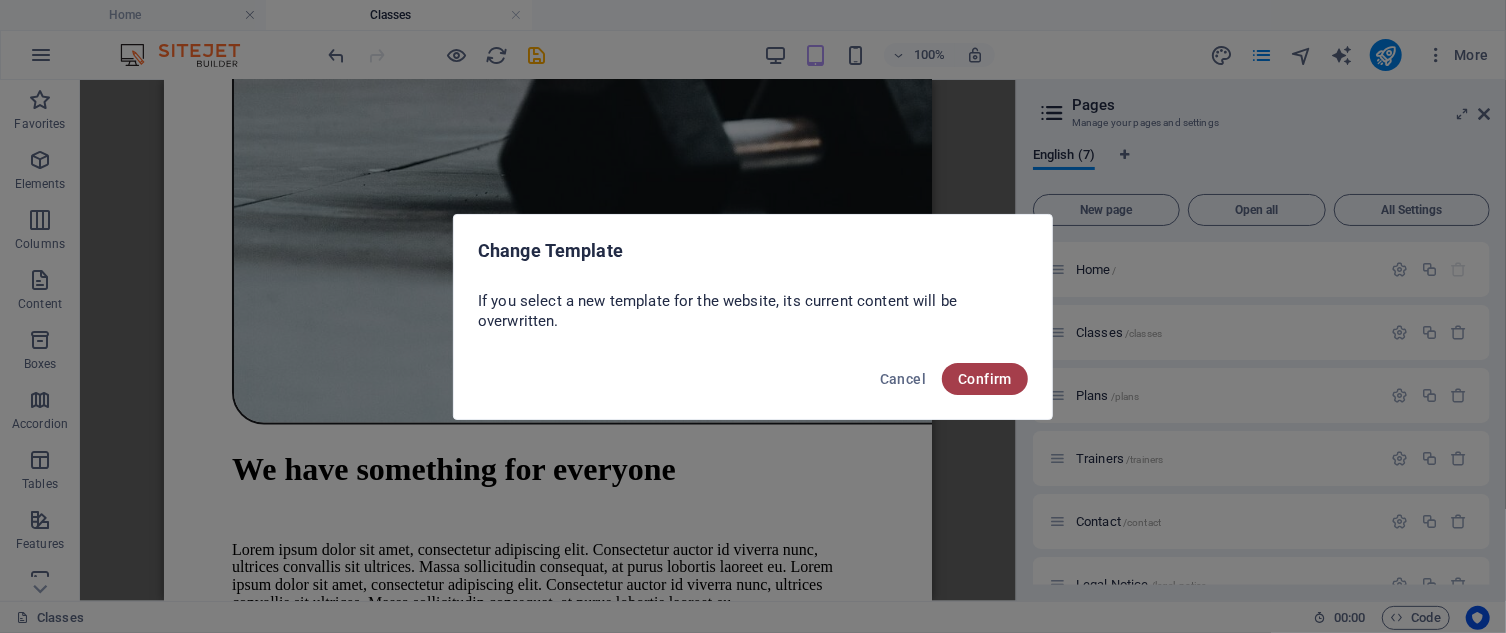 click on "Confirm" at bounding box center [985, 379] 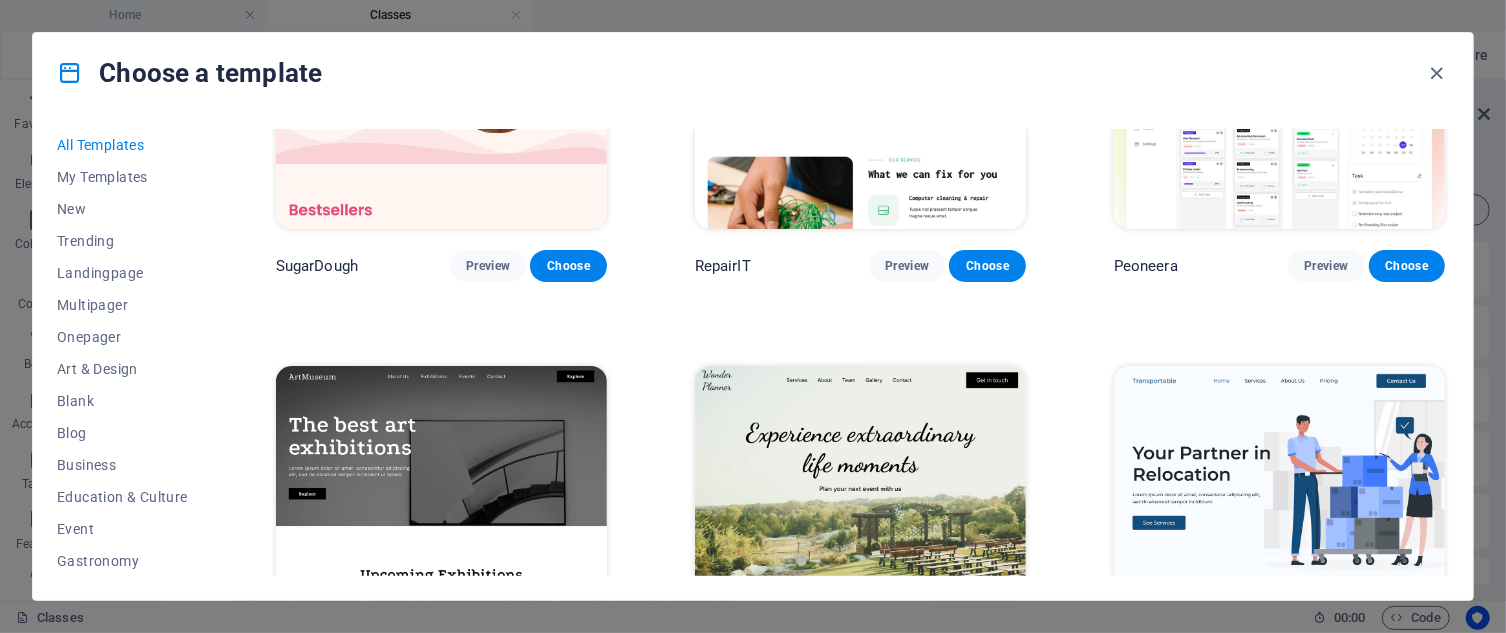 scroll, scrollTop: 232, scrollLeft: 0, axis: vertical 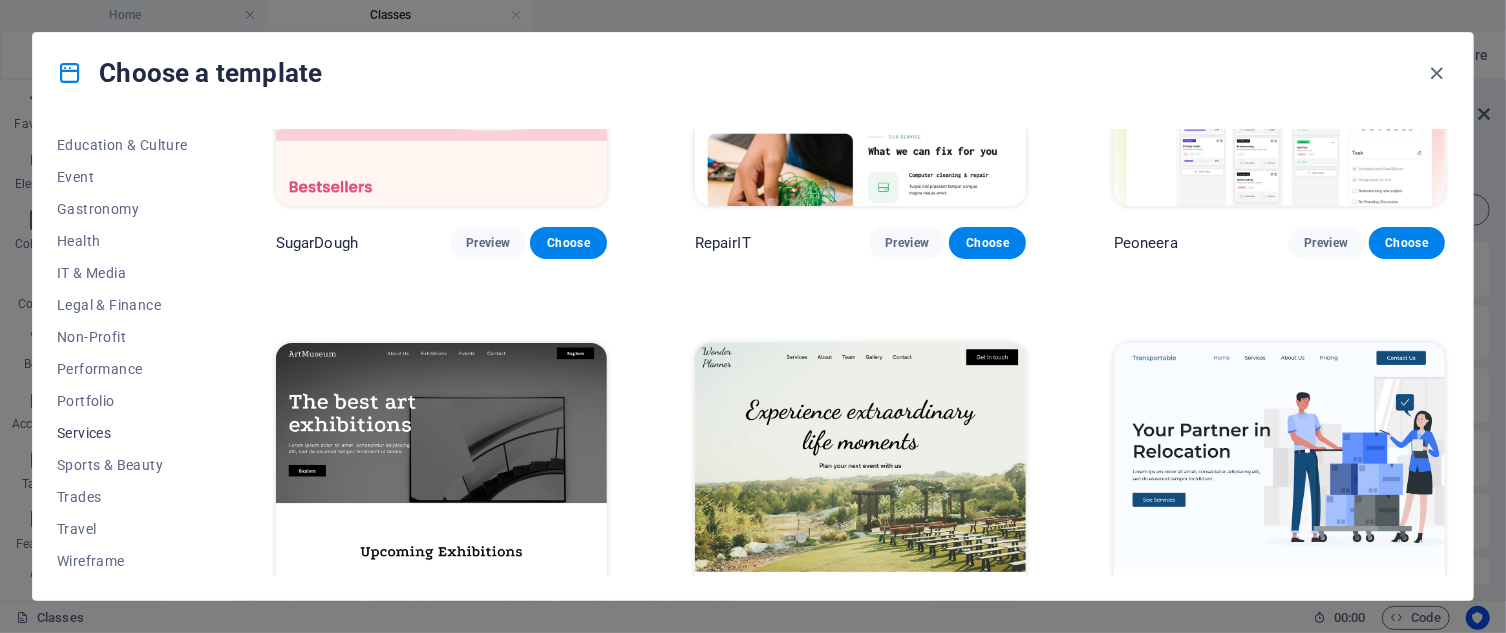 click on "Services" at bounding box center (122, 433) 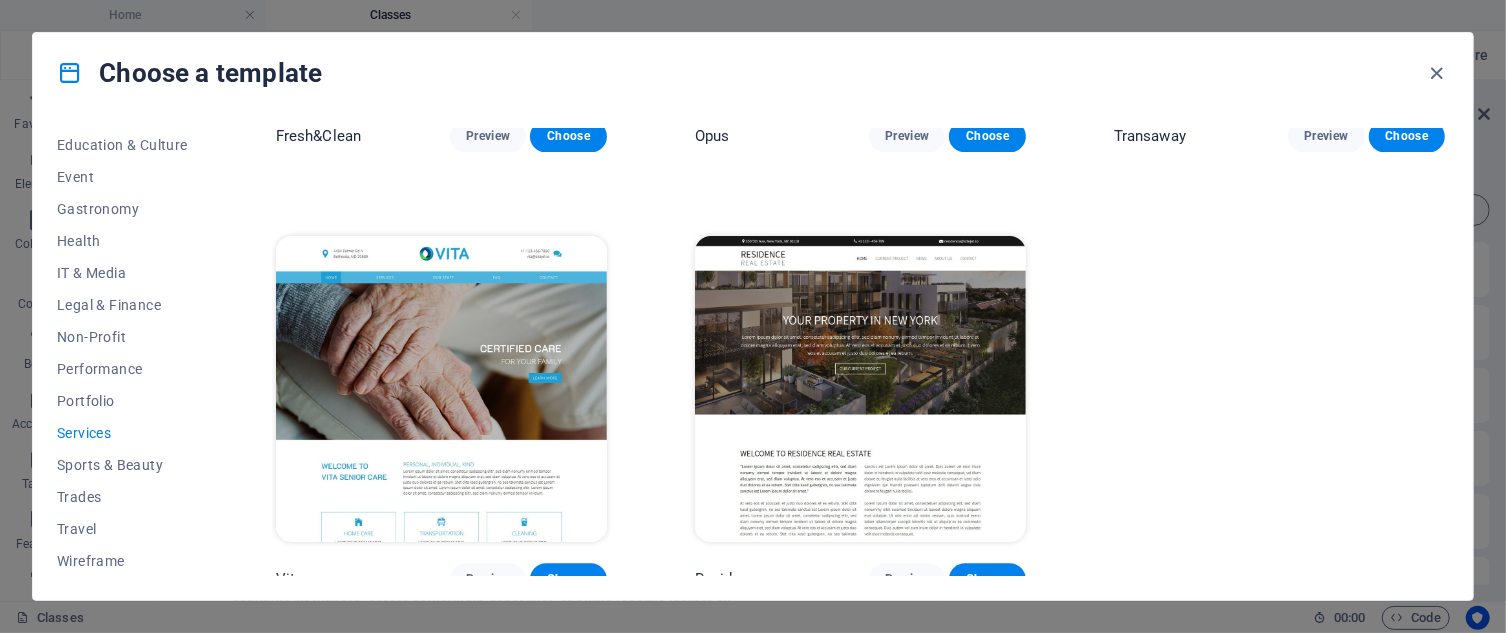 scroll, scrollTop: 2553, scrollLeft: 0, axis: vertical 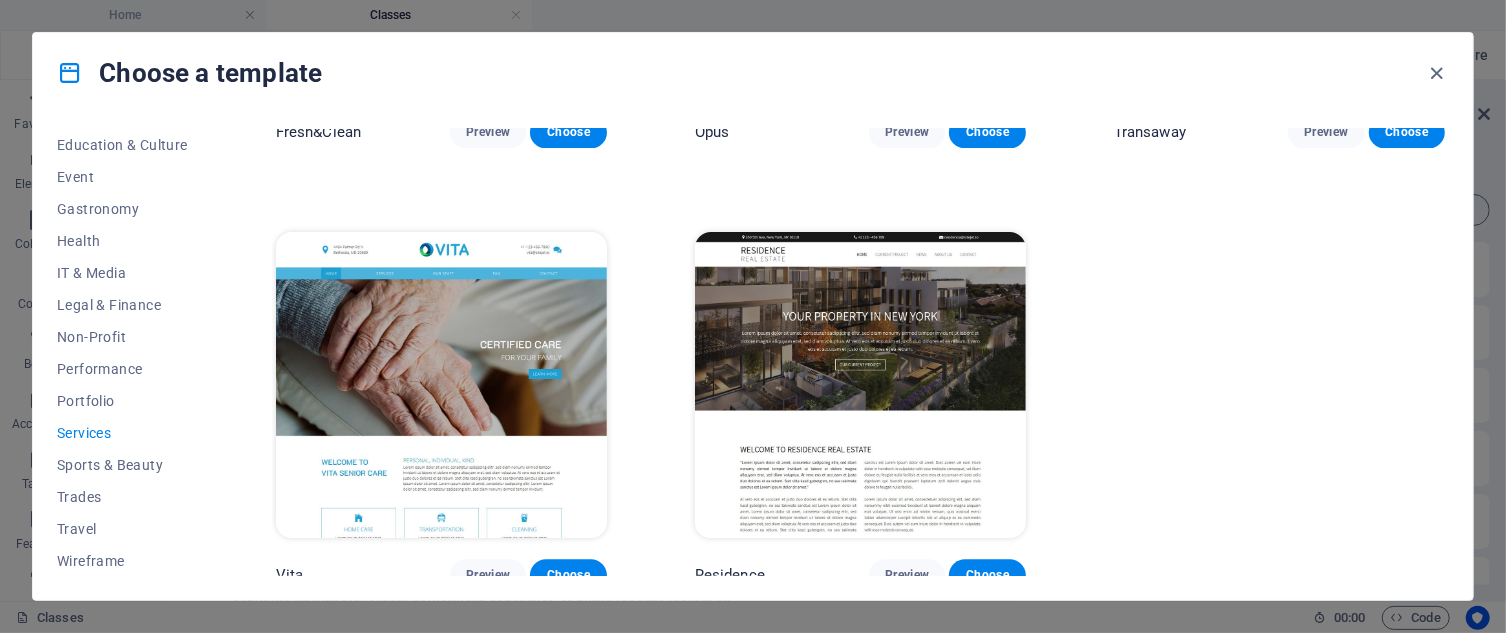 click at bounding box center (70, 73) 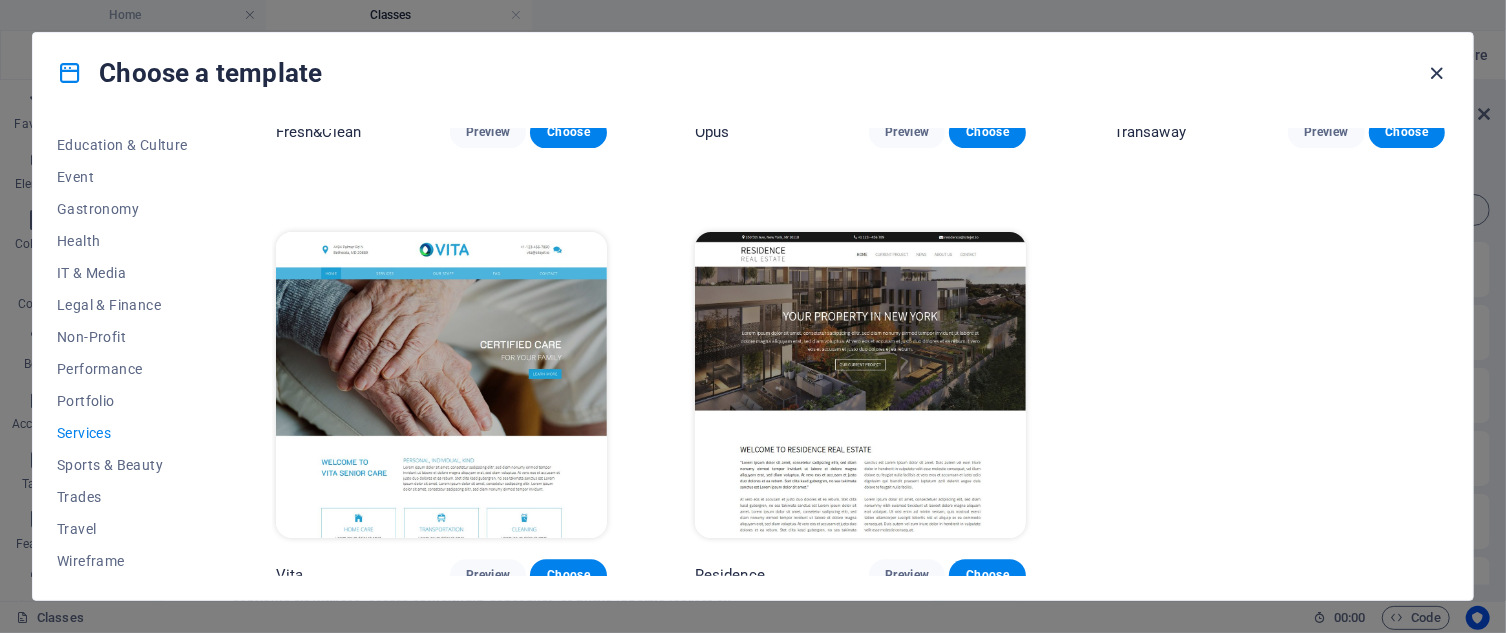 click at bounding box center (1437, 73) 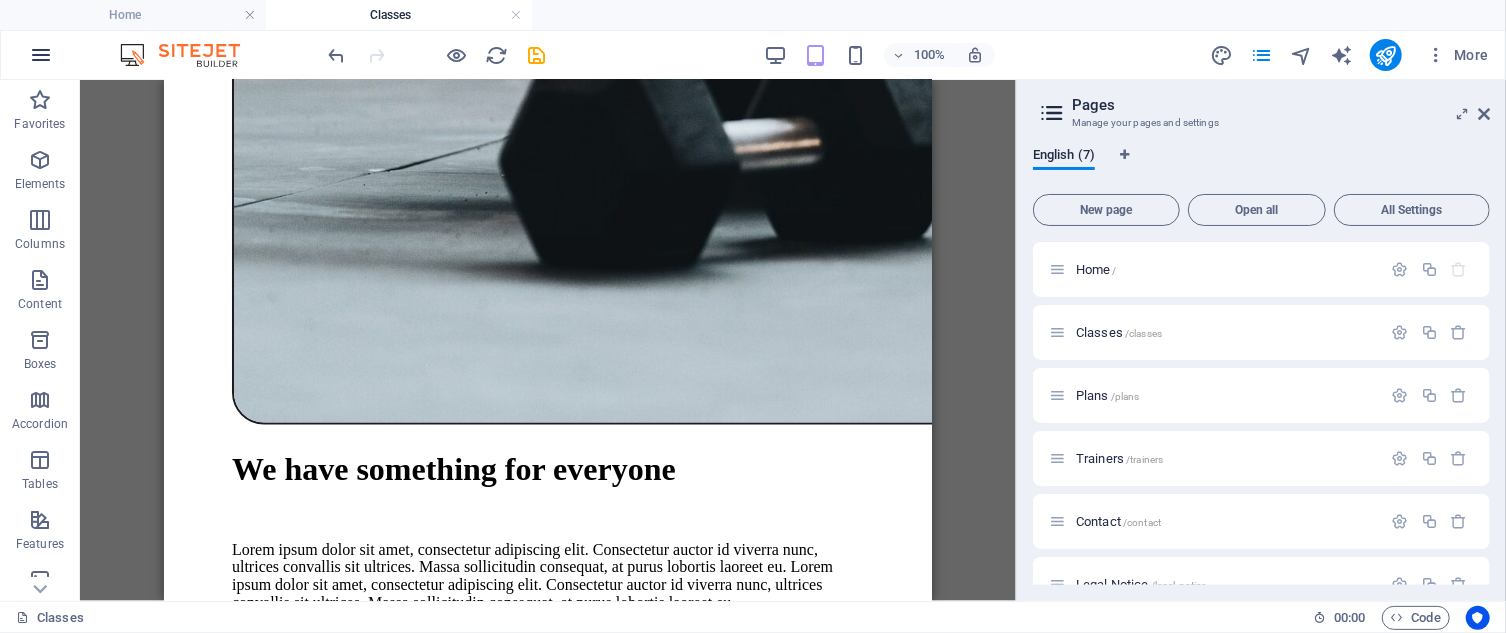 click at bounding box center (41, 55) 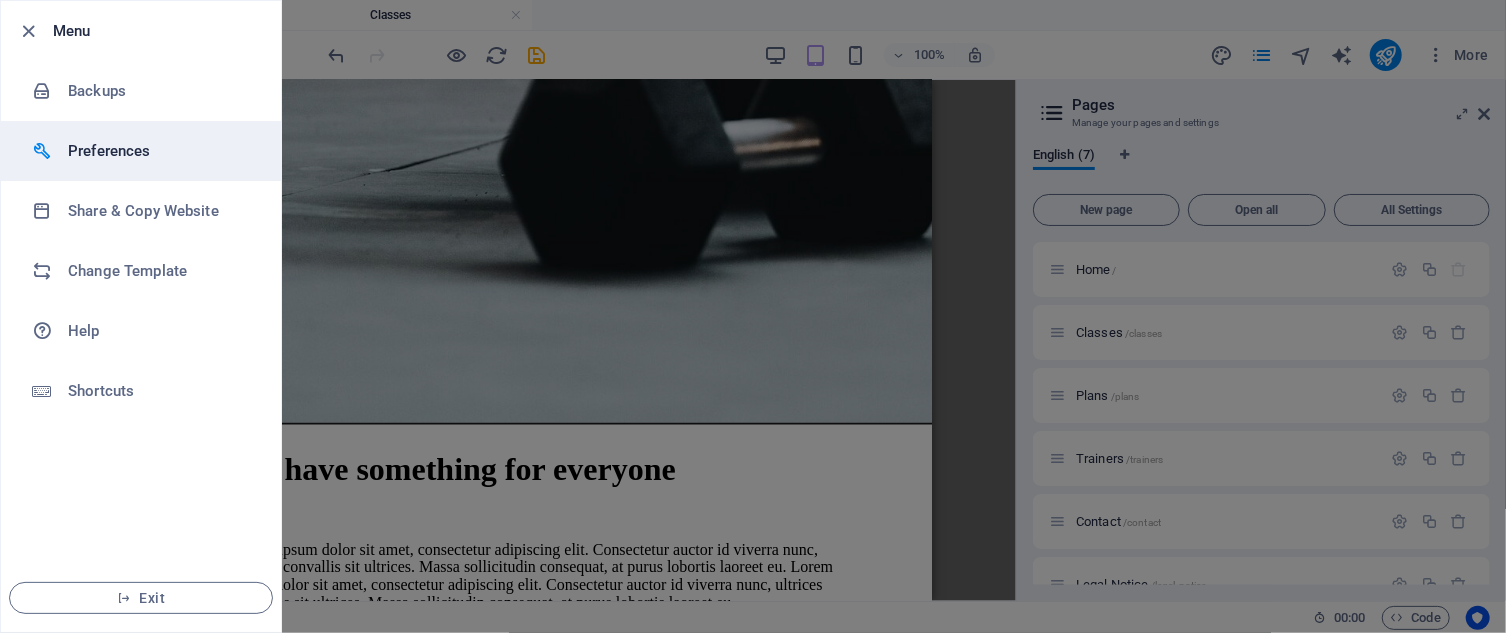 click on "Preferences" at bounding box center (160, 151) 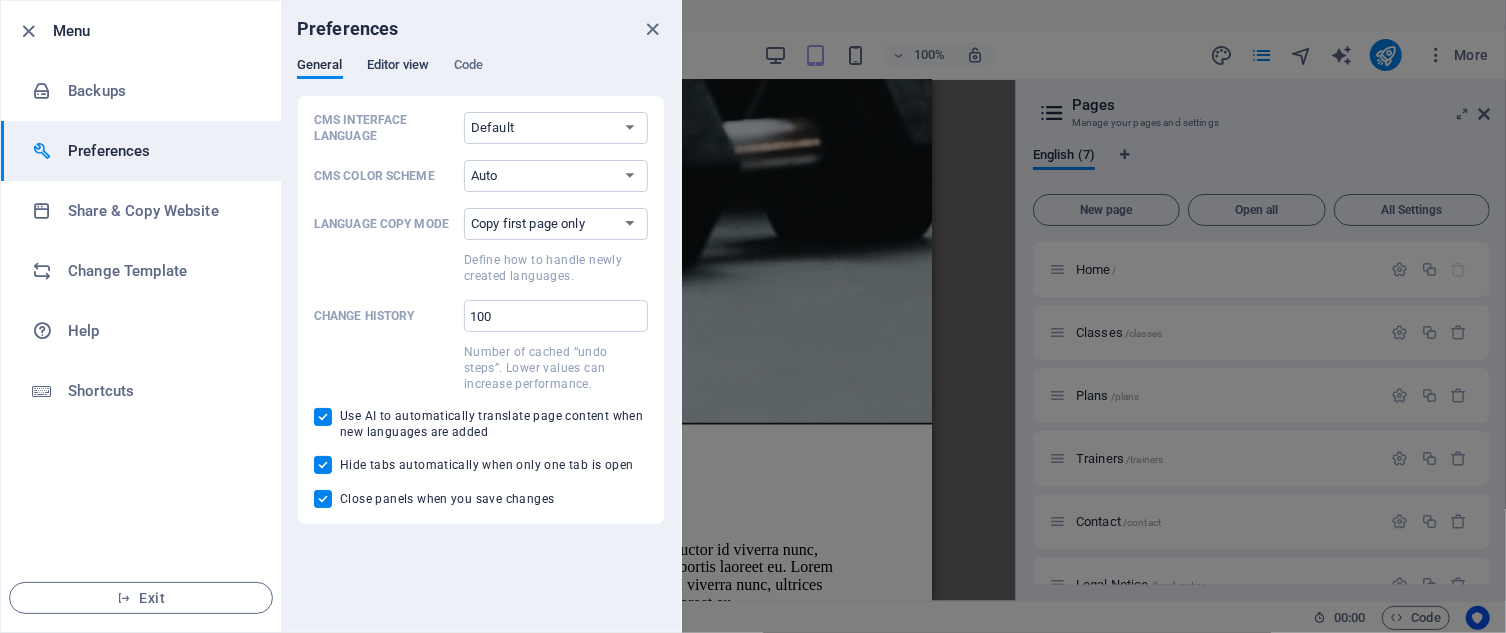 click on "Editor view" at bounding box center [398, 67] 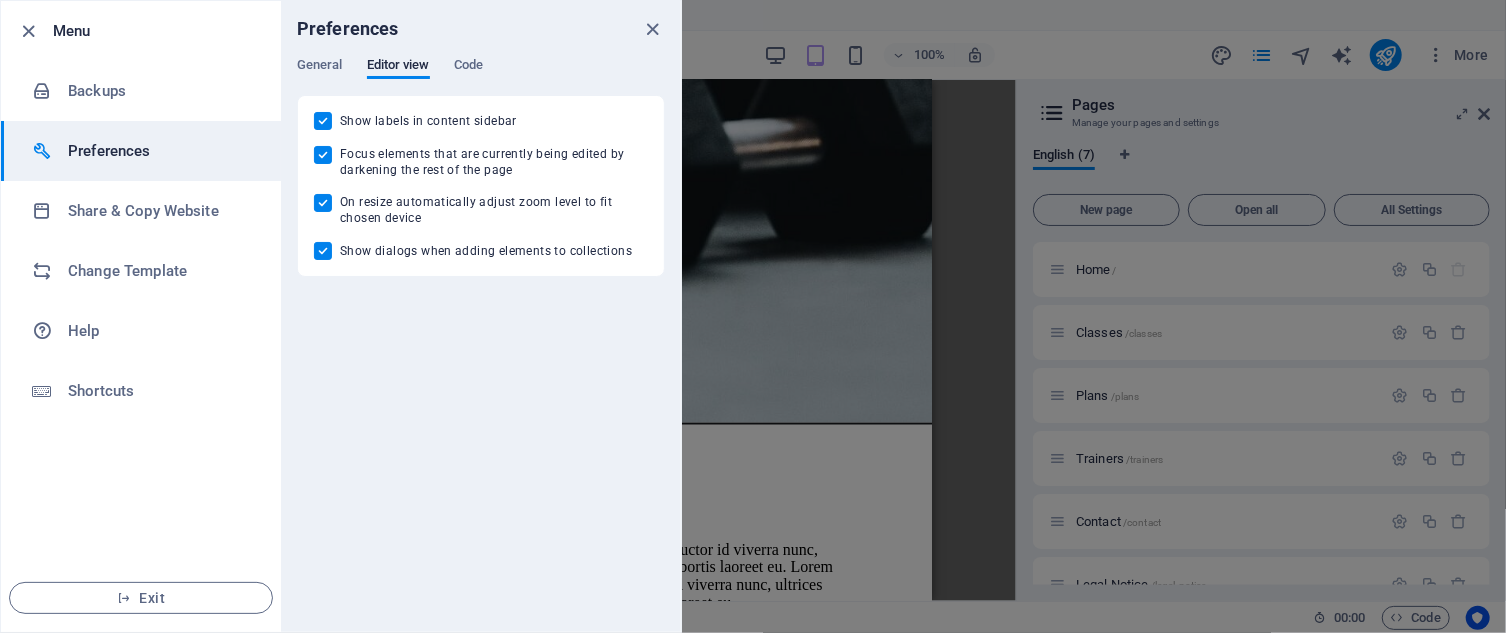 click on "Preferences" at bounding box center [481, 29] 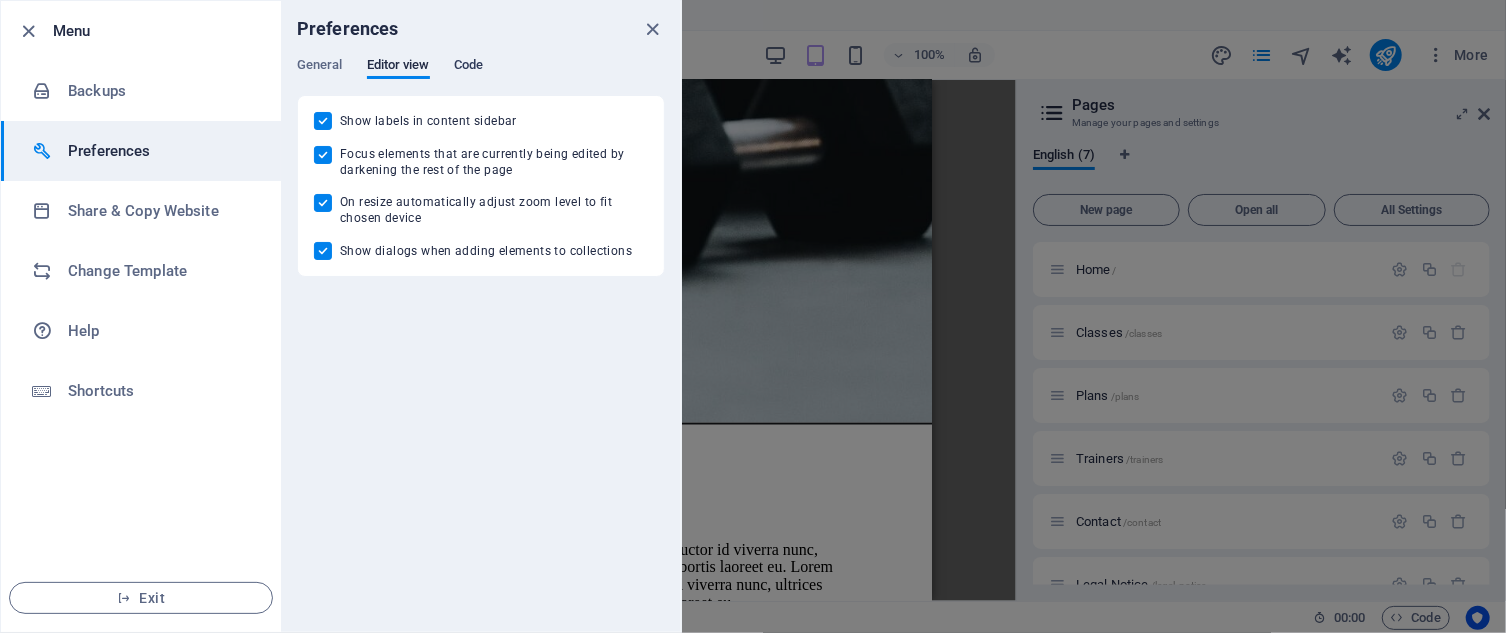 click on "Code" at bounding box center [468, 67] 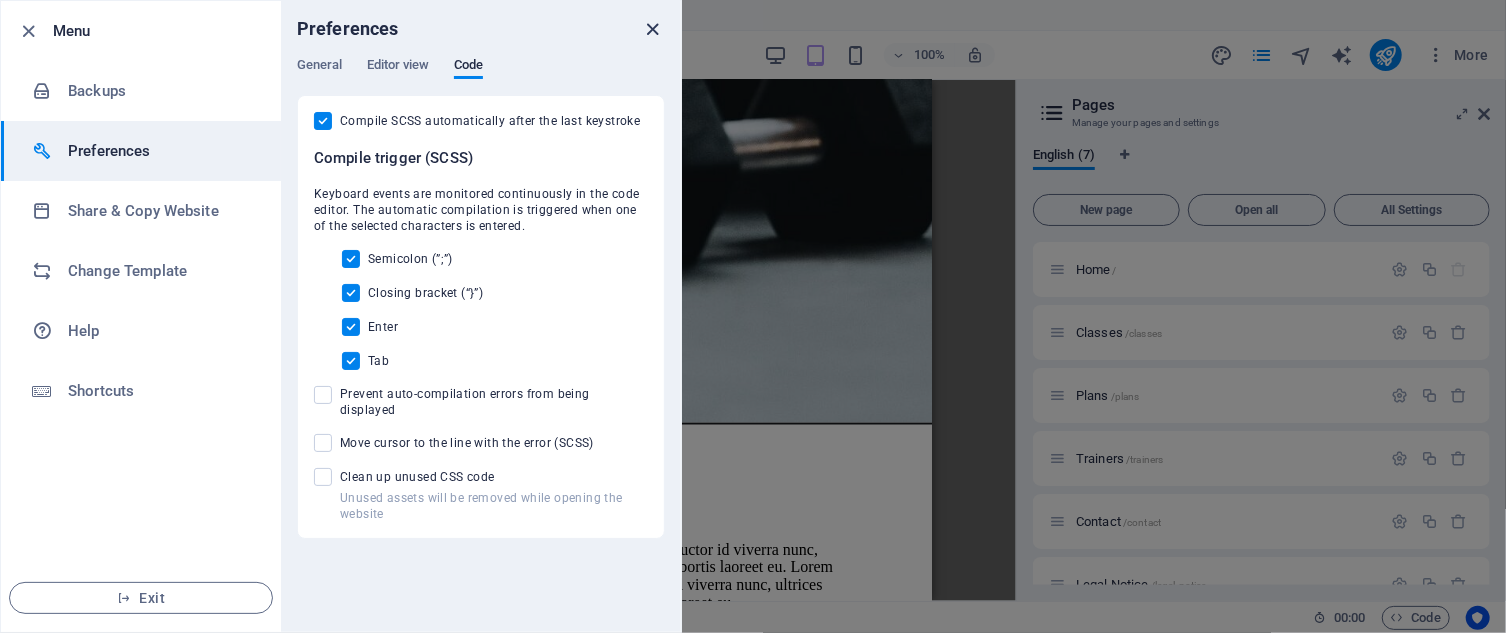 click at bounding box center (653, 29) 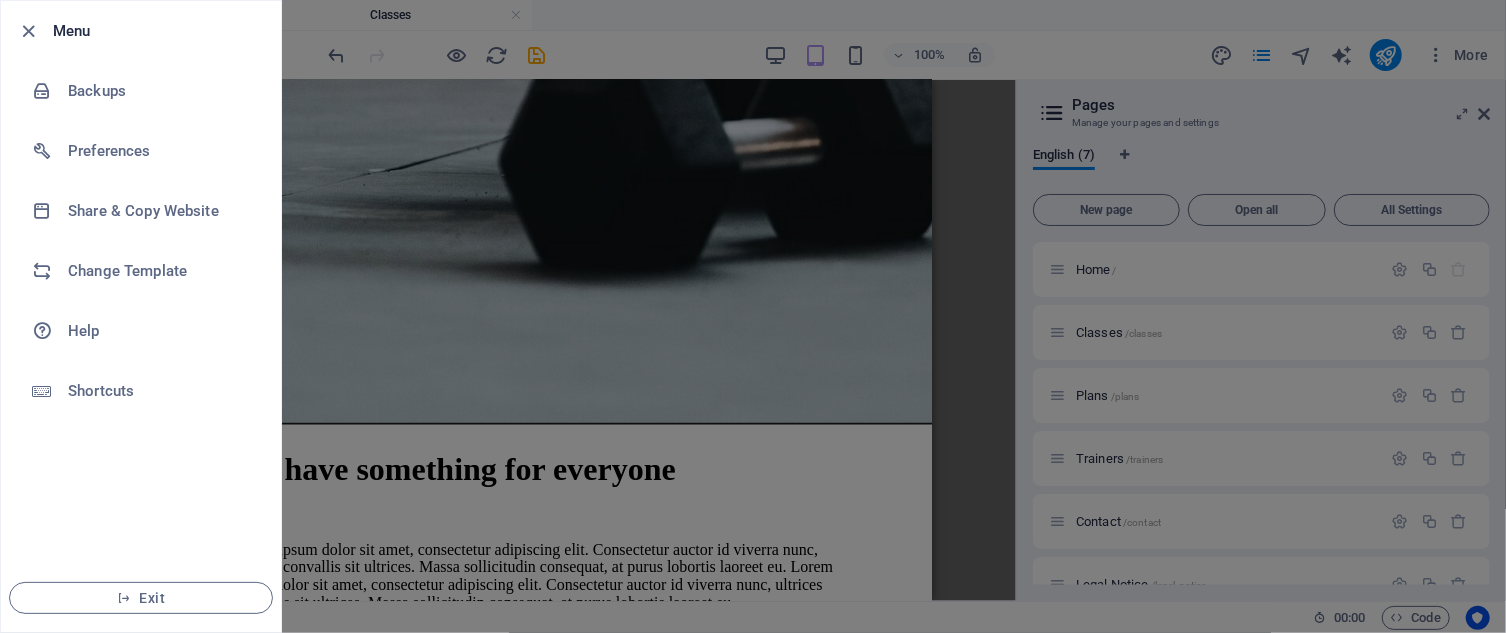 click at bounding box center (753, 316) 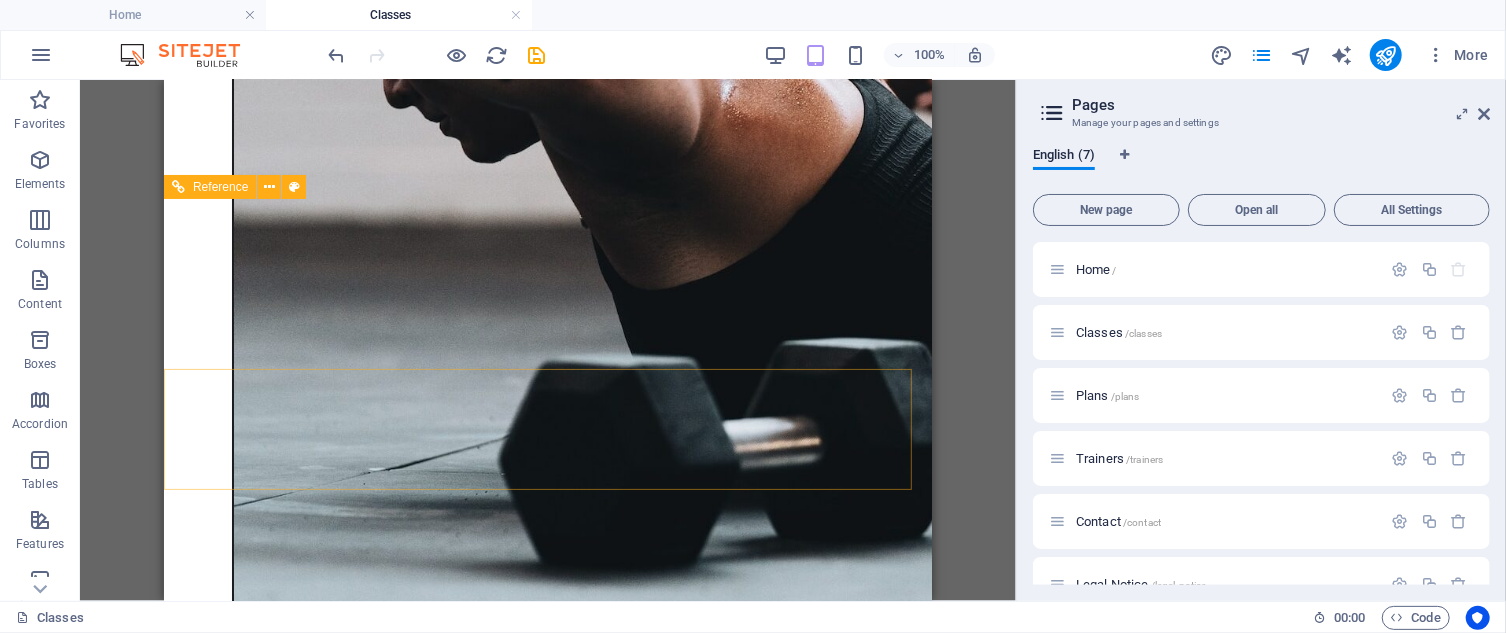 scroll, scrollTop: 1452, scrollLeft: 0, axis: vertical 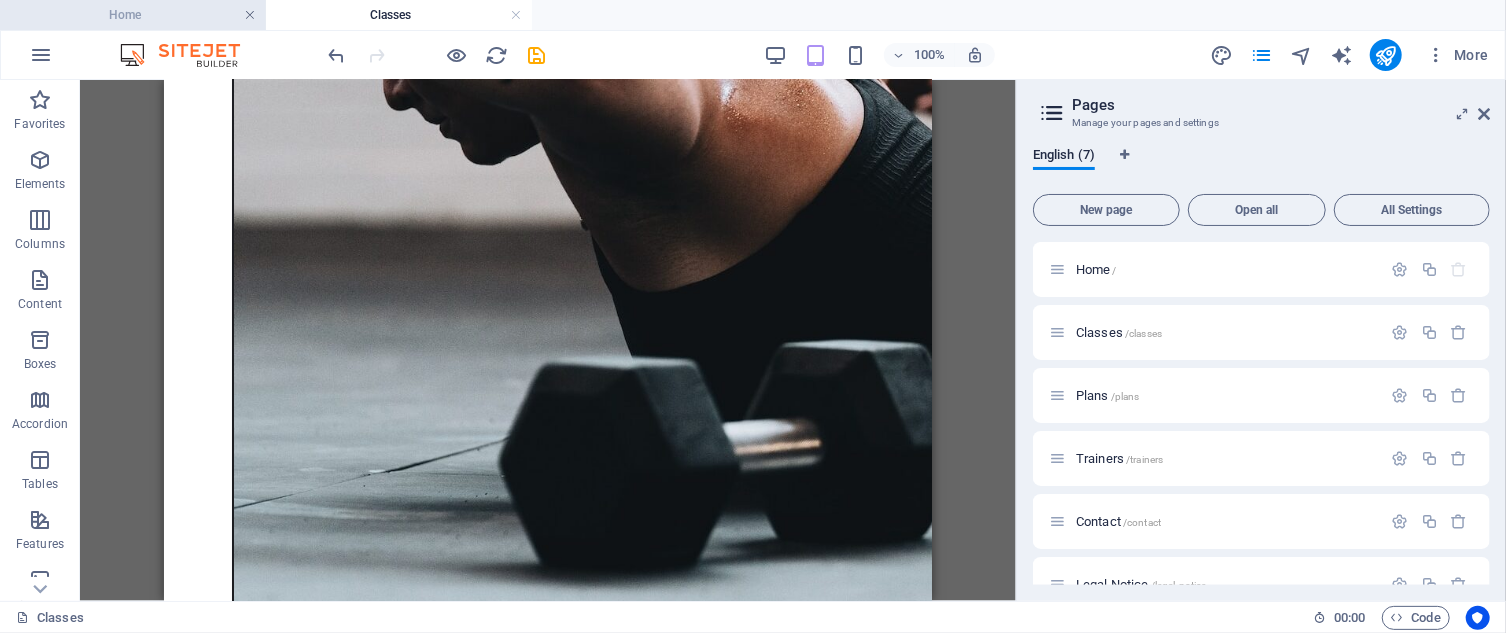 click at bounding box center [250, 15] 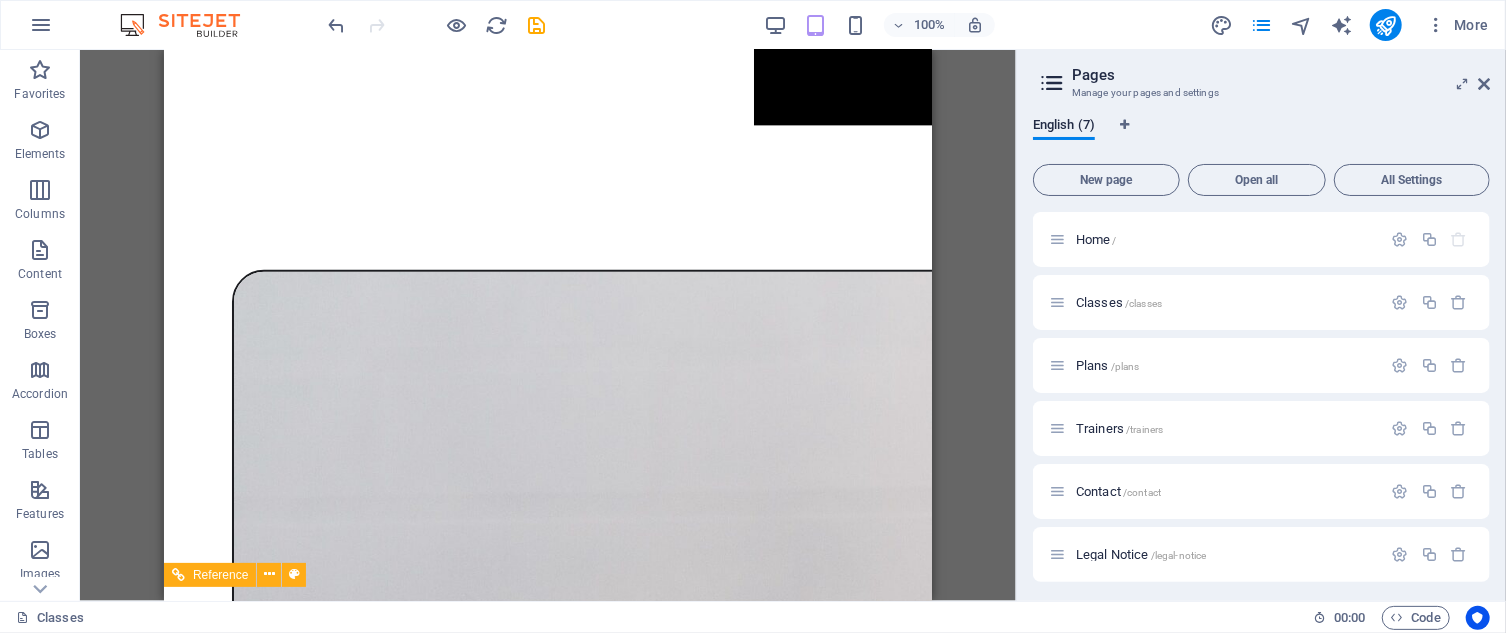 scroll, scrollTop: 575, scrollLeft: 0, axis: vertical 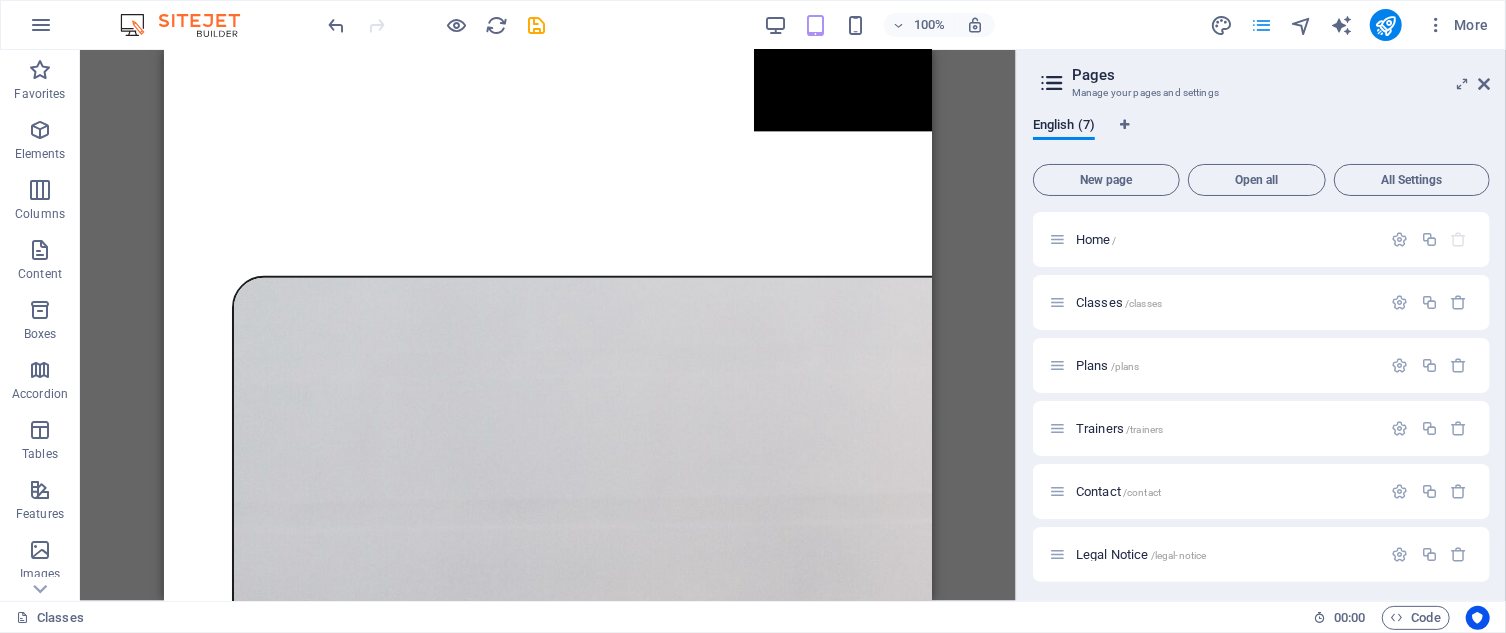click at bounding box center [1262, 25] 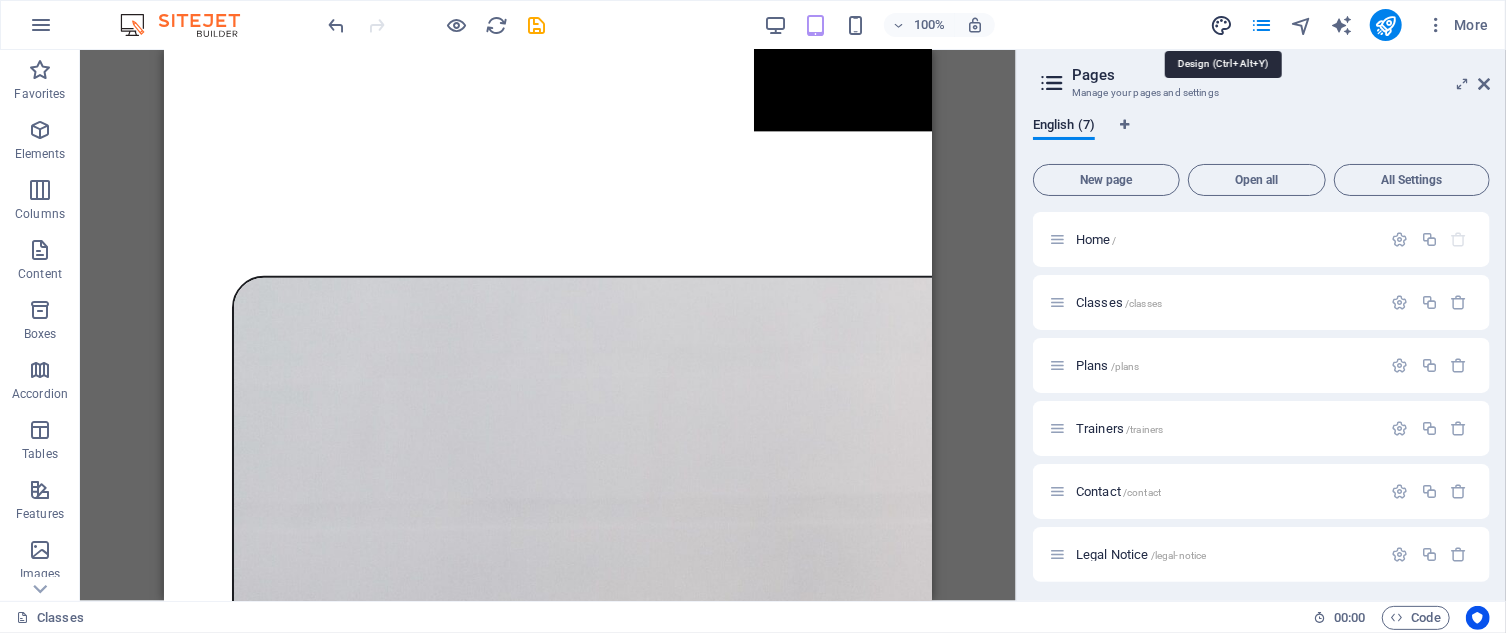 click at bounding box center [1221, 25] 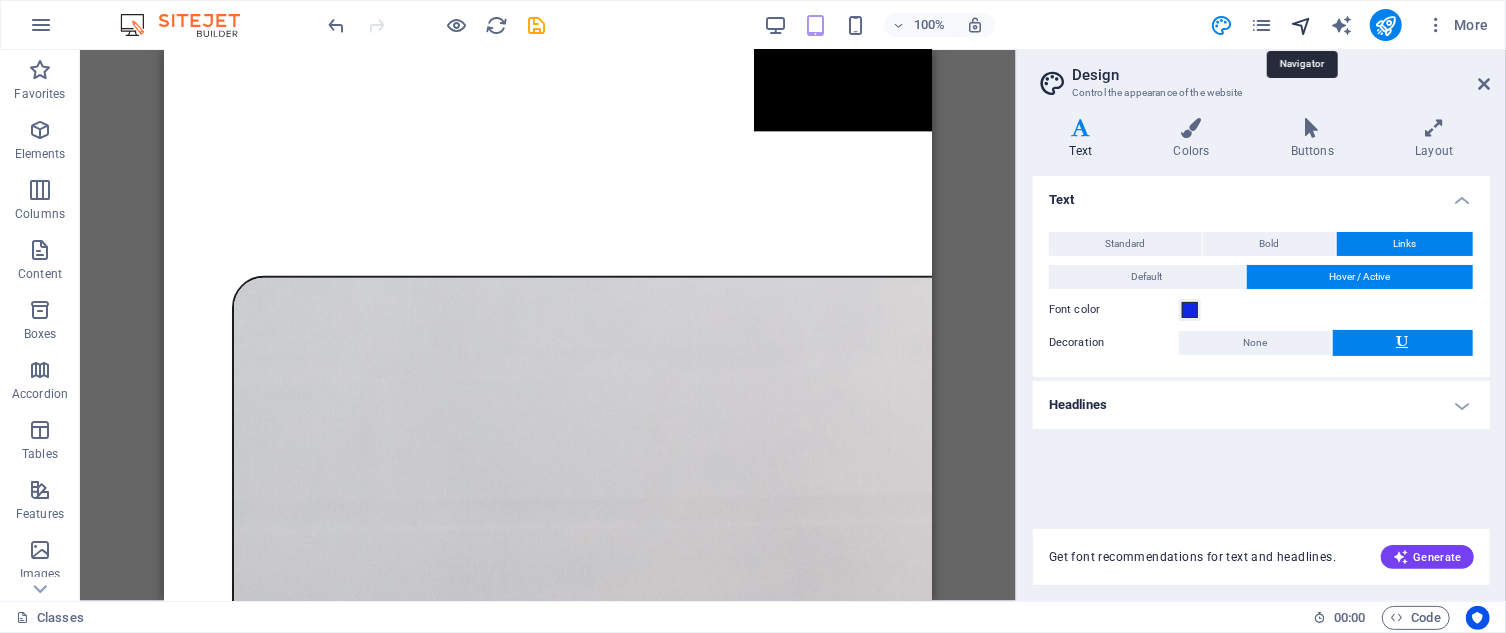 click at bounding box center (1301, 25) 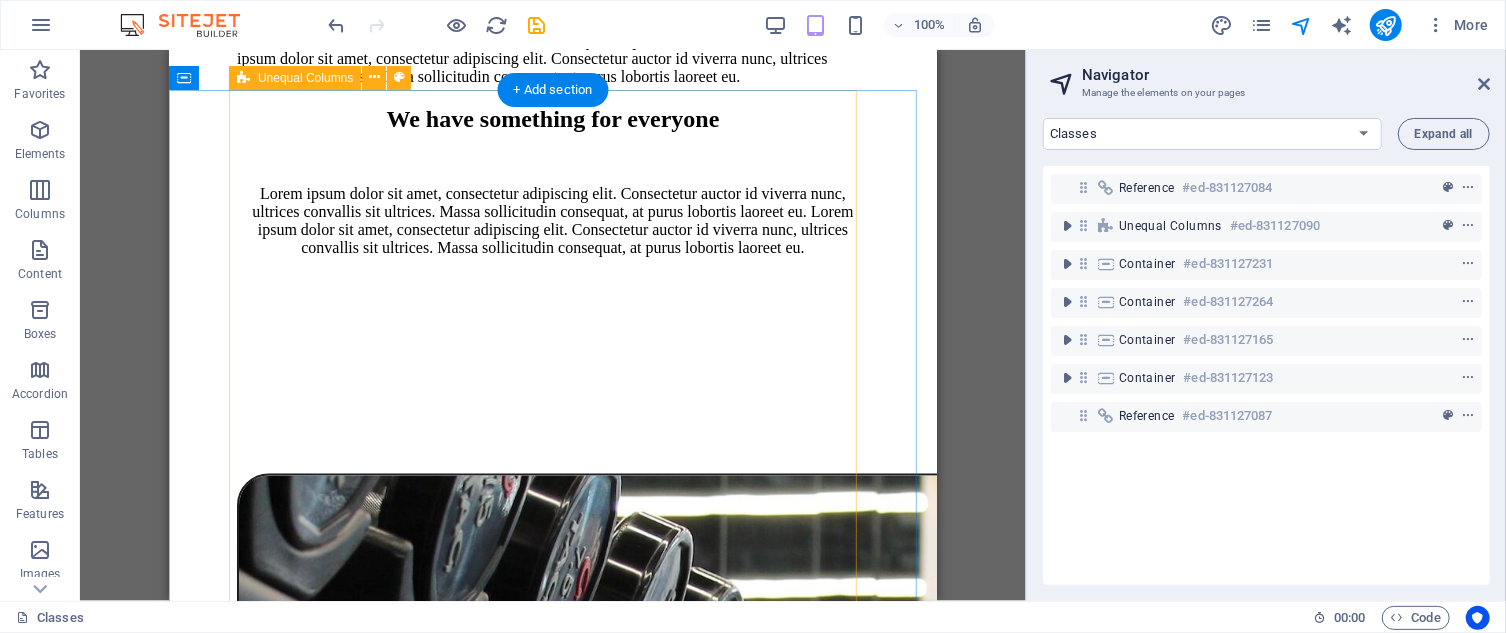 scroll, scrollTop: 2279, scrollLeft: 0, axis: vertical 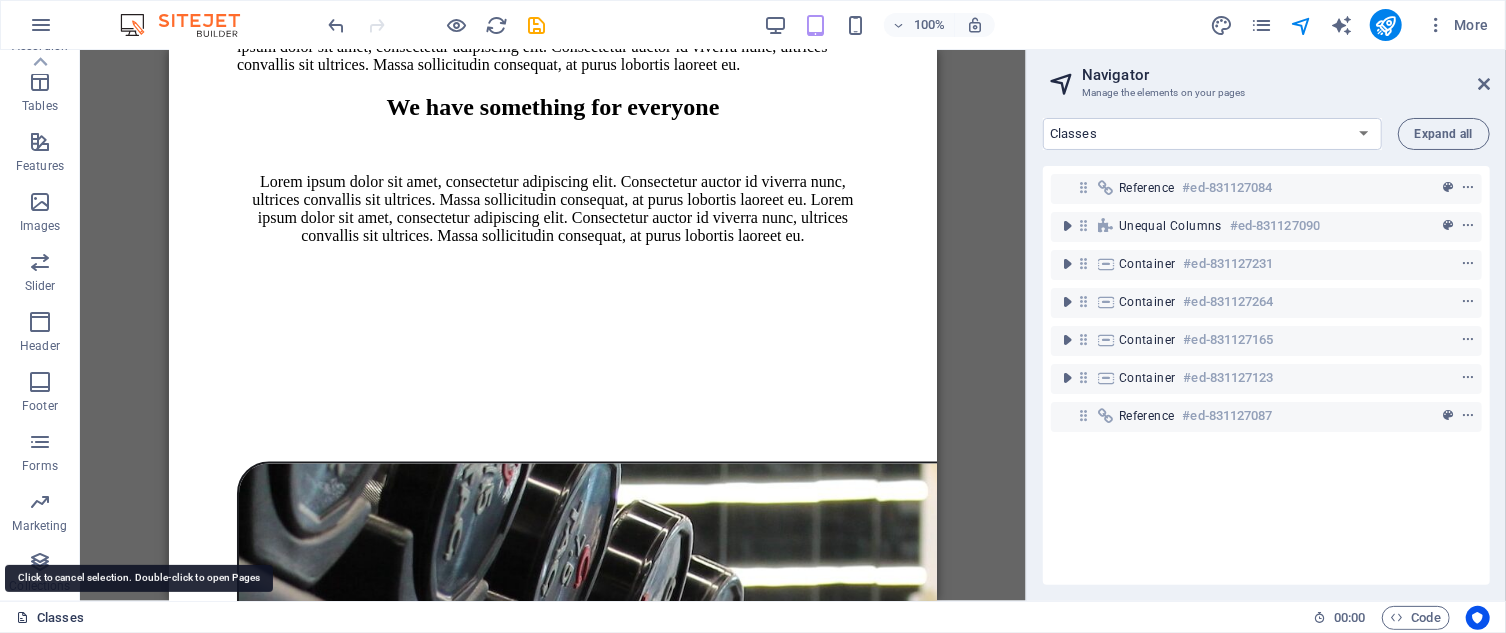 click on "Classes" at bounding box center (50, 618) 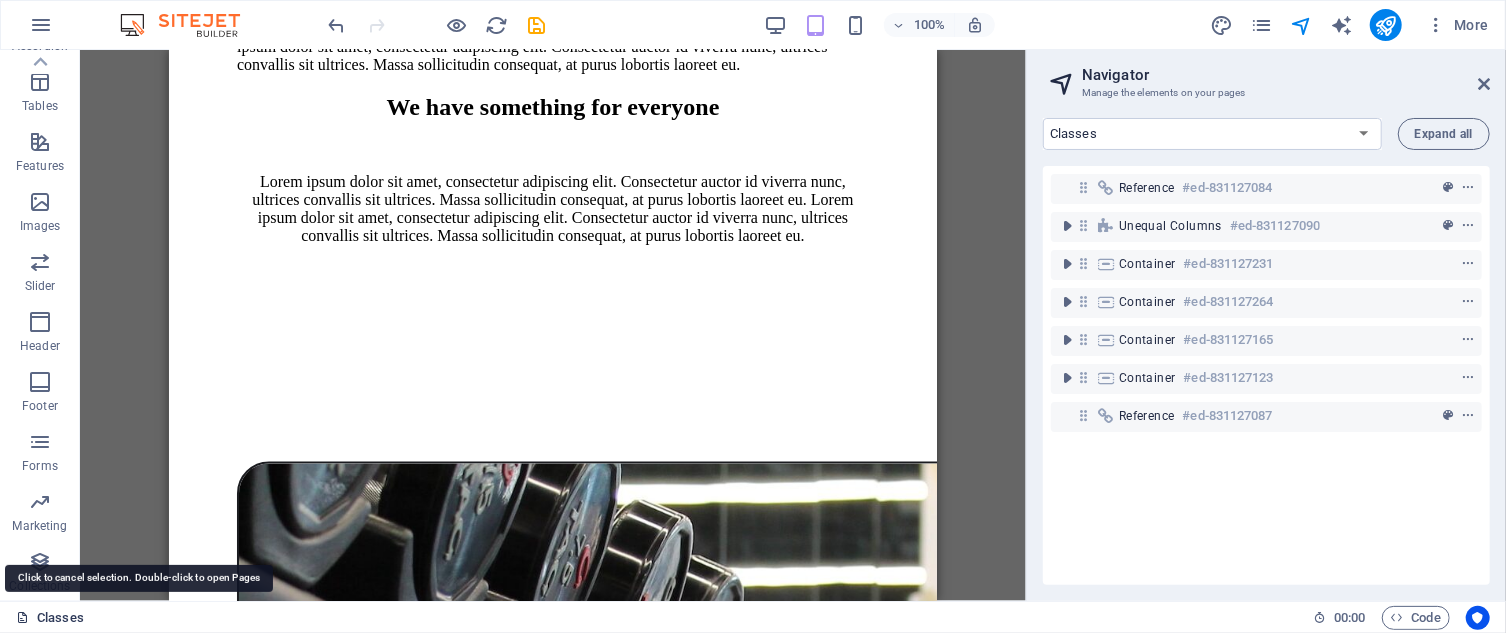 click on "Classes" at bounding box center [50, 618] 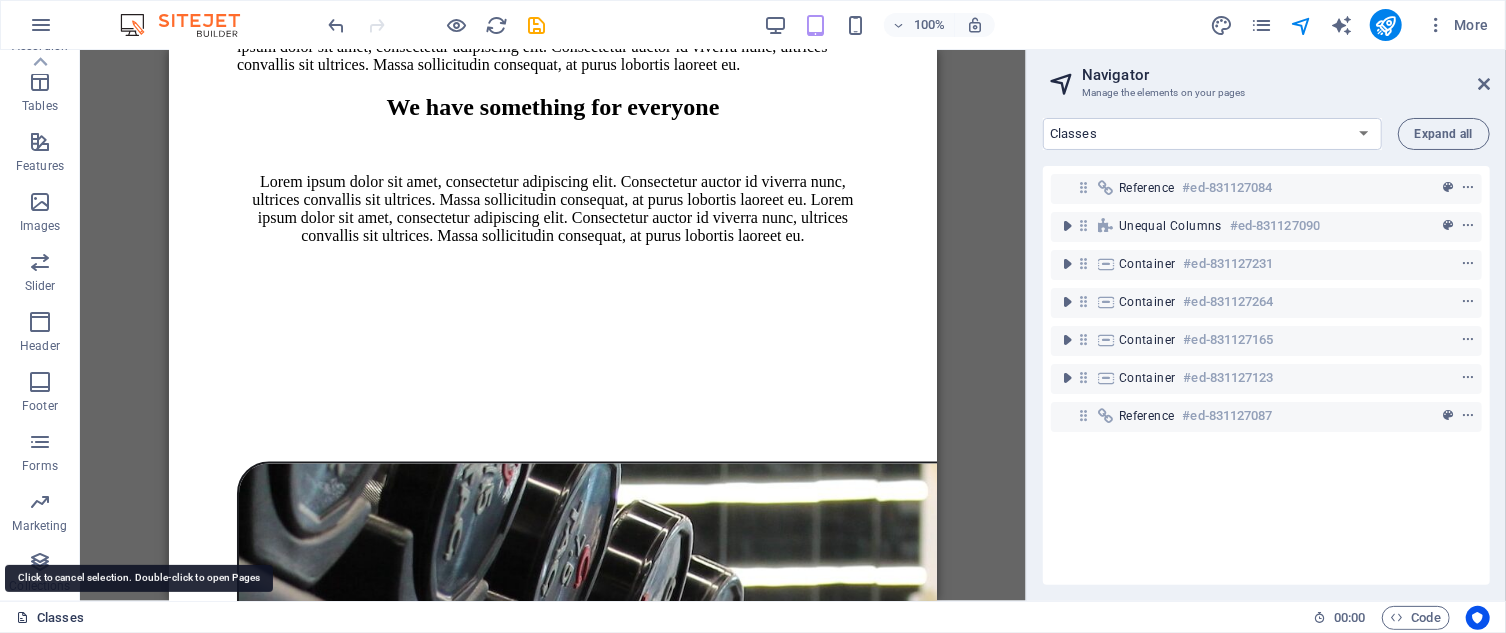 click on "Classes" at bounding box center (50, 618) 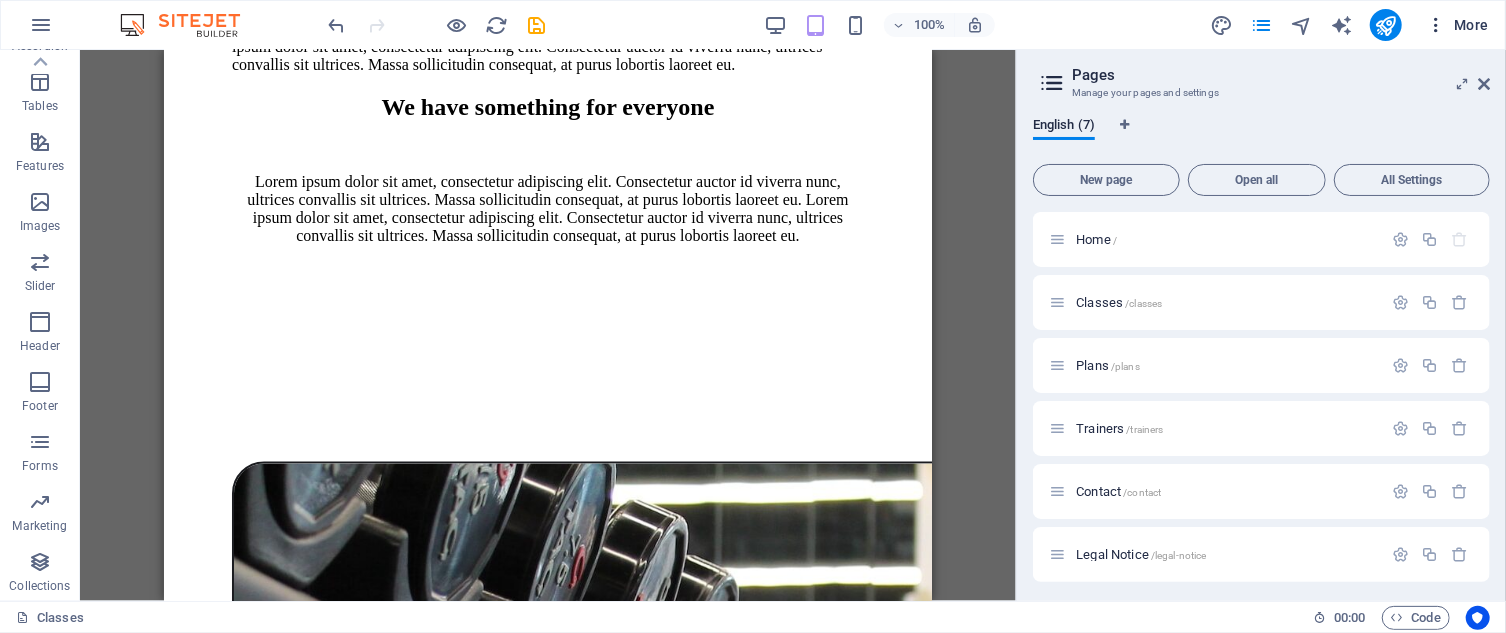 click on "More" at bounding box center [1457, 25] 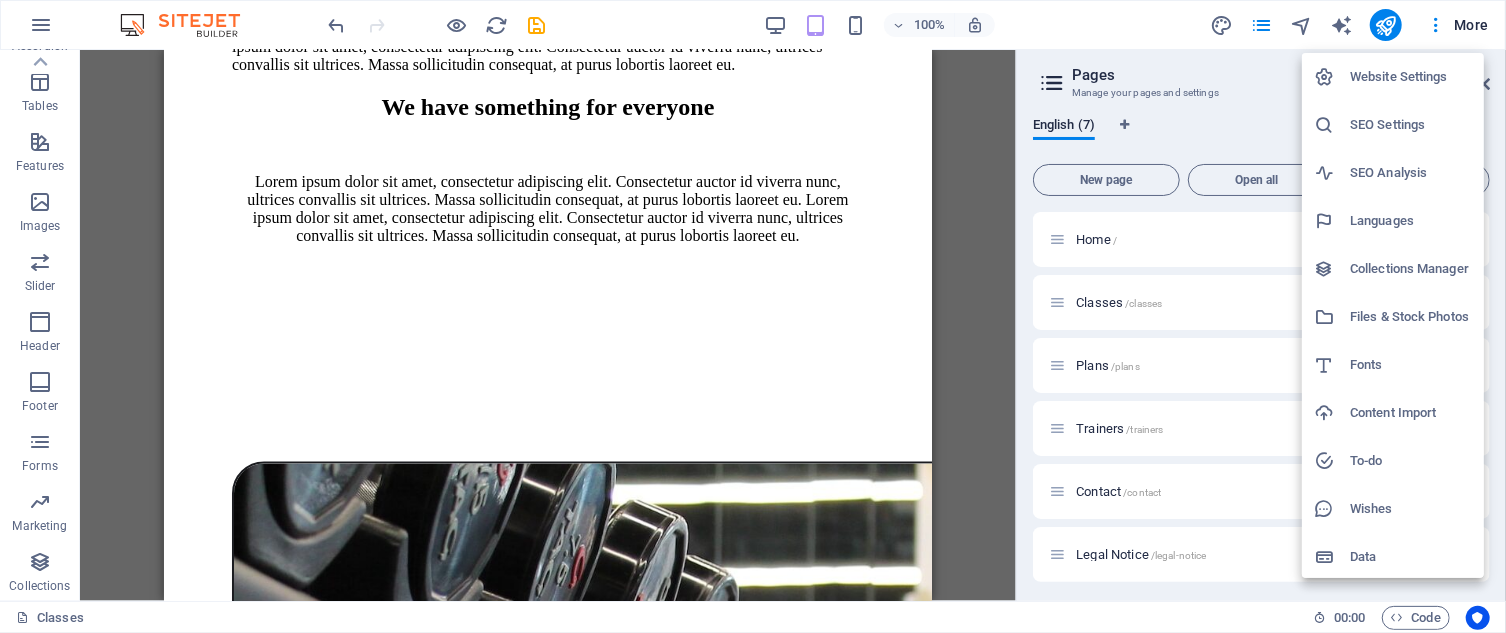 scroll, scrollTop: 2, scrollLeft: 0, axis: vertical 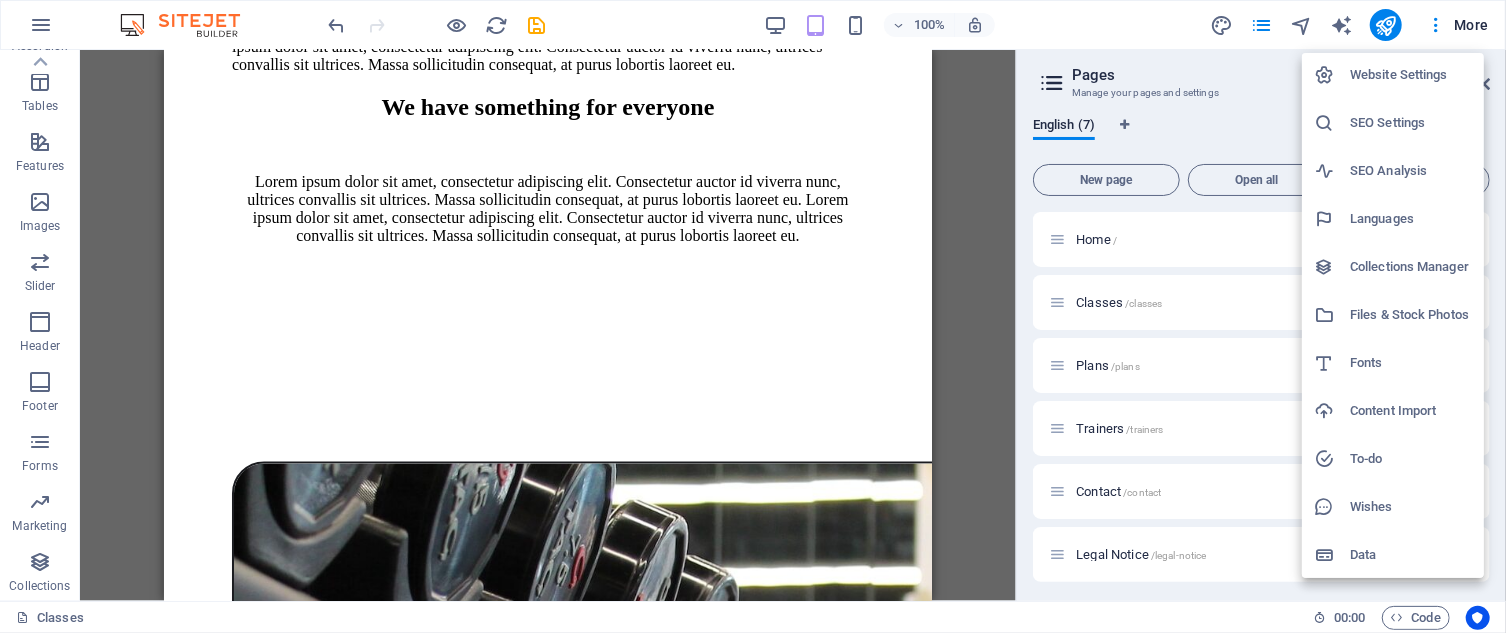 click at bounding box center (753, 316) 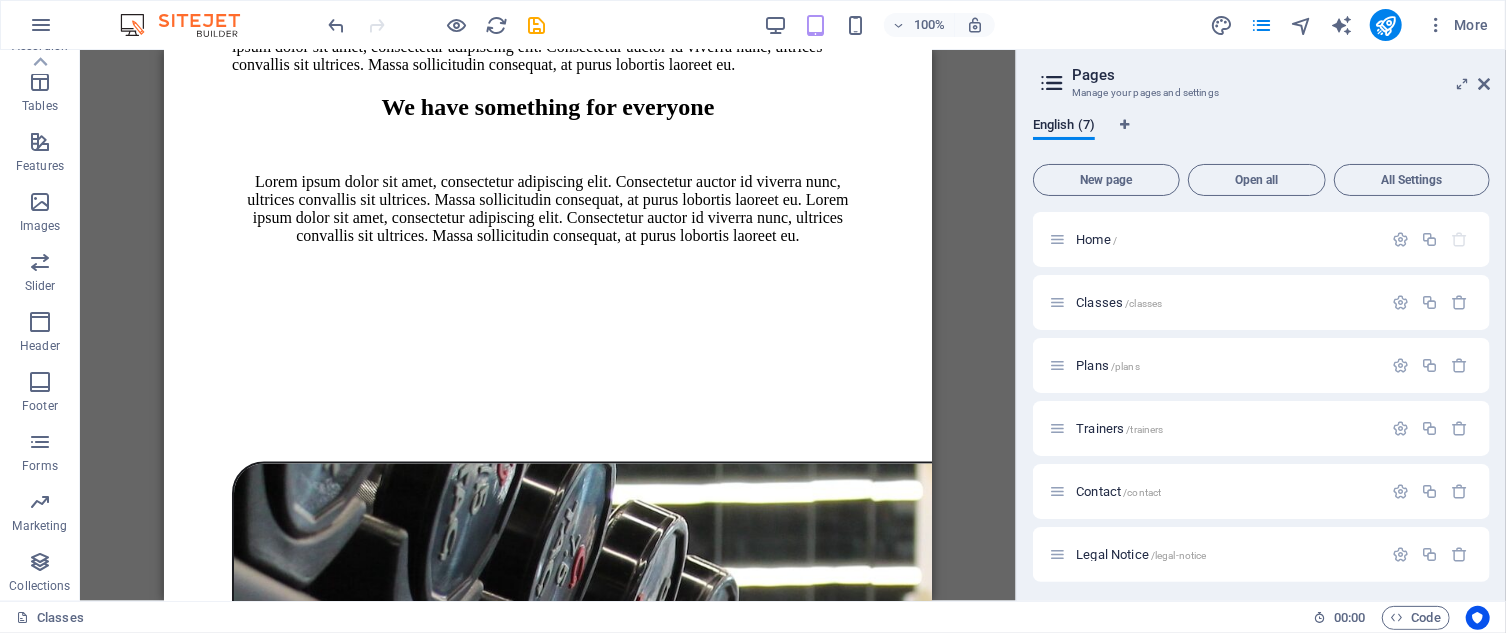 click on "More" at bounding box center [1457, 25] 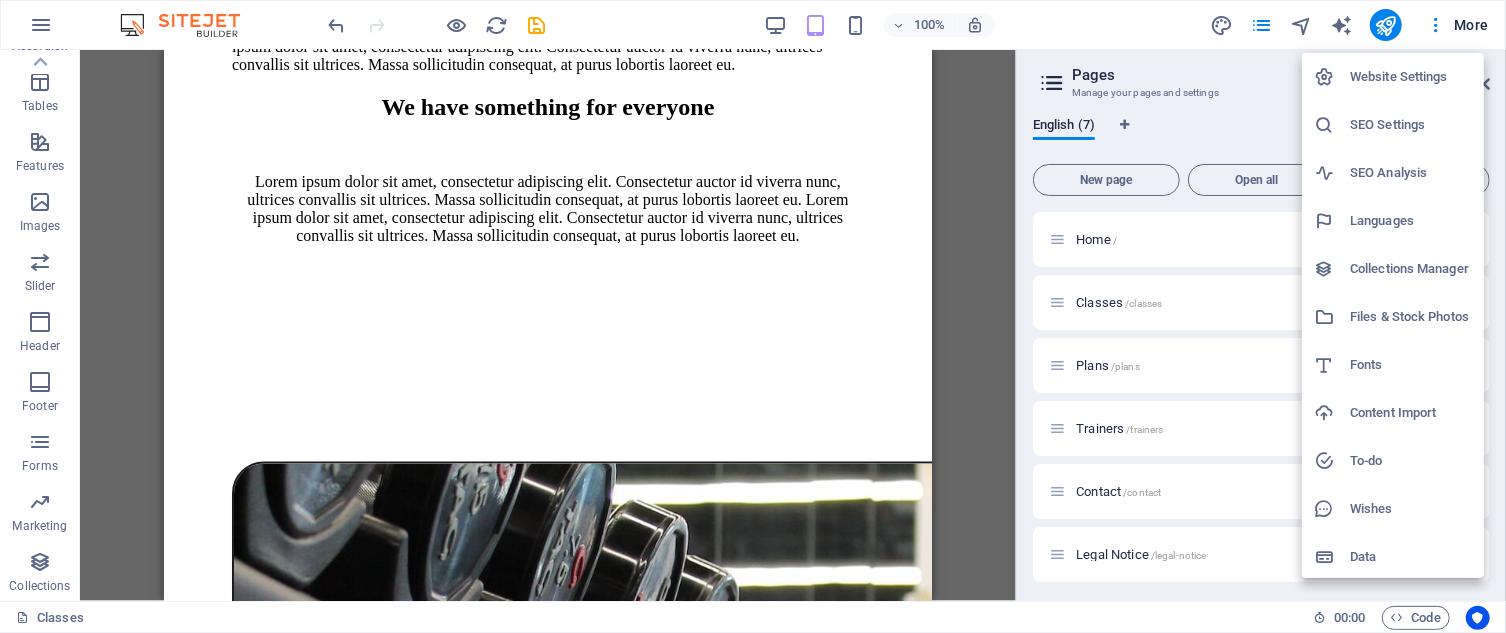 click at bounding box center (753, 316) 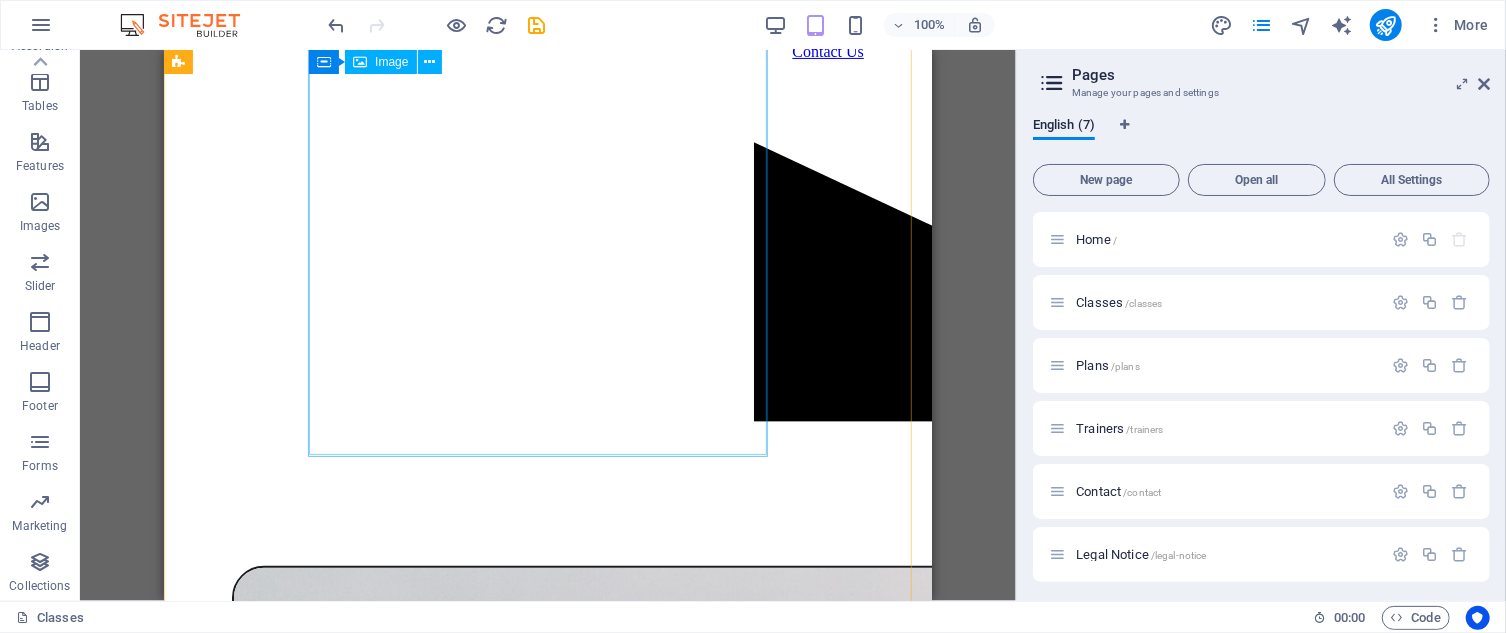 scroll, scrollTop: 0, scrollLeft: 0, axis: both 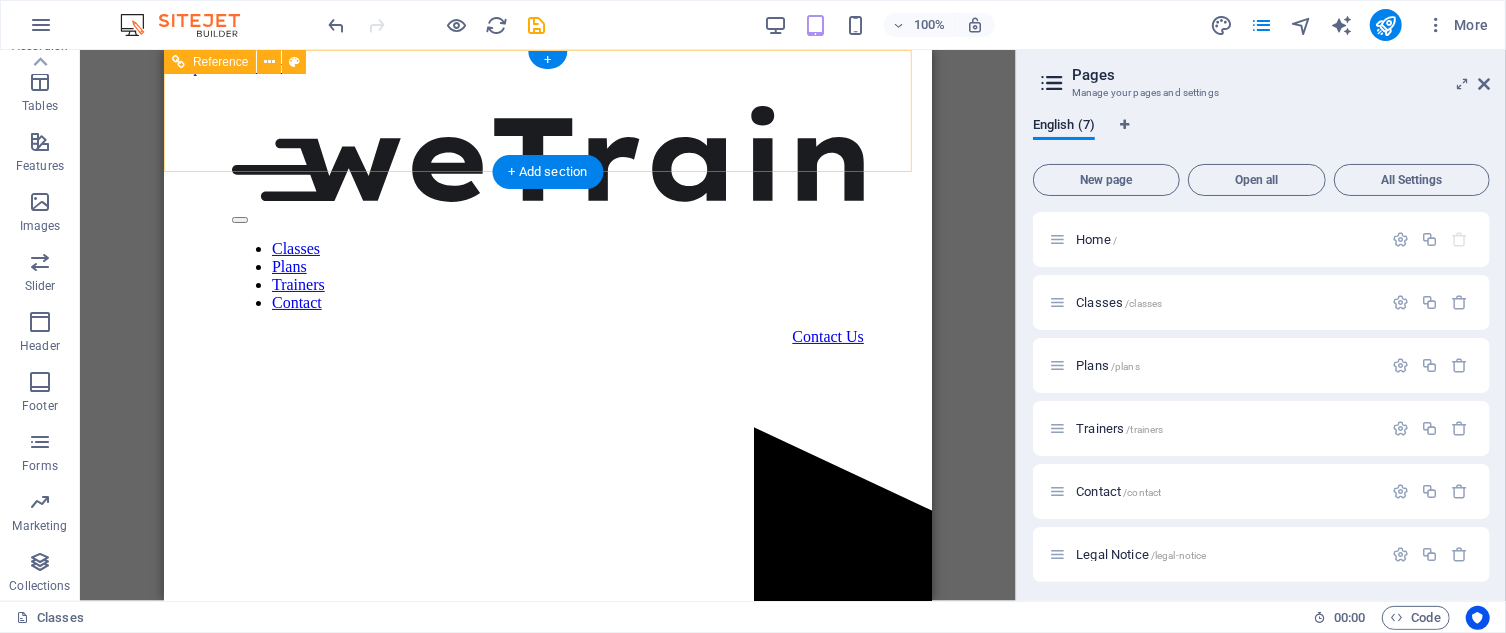 click at bounding box center [547, 155] 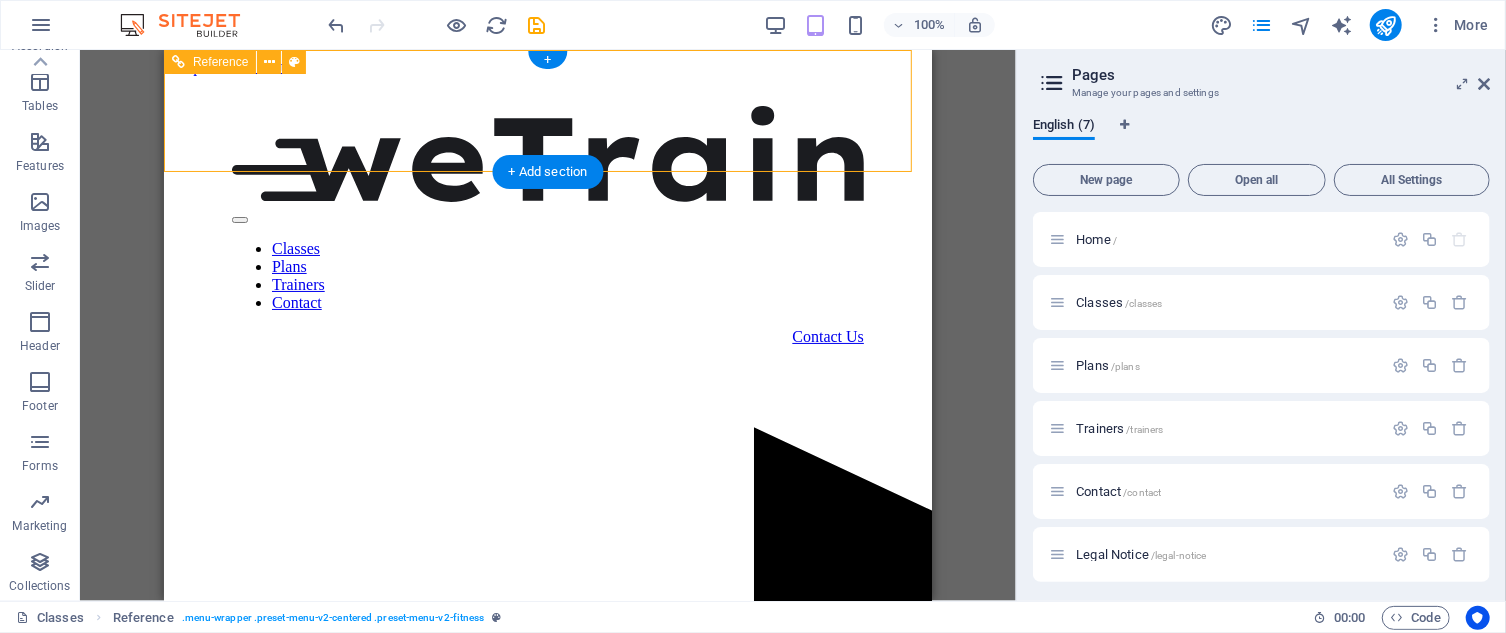 click at bounding box center (547, 155) 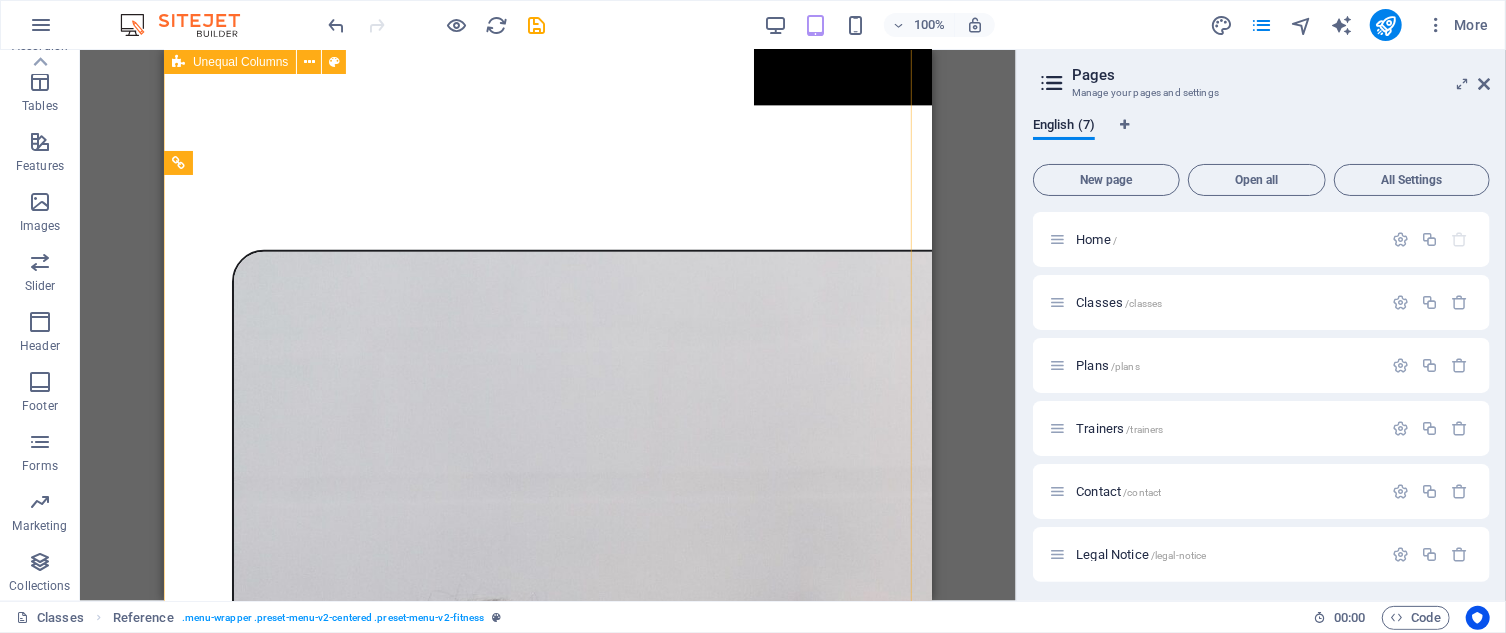 scroll, scrollTop: 0, scrollLeft: 0, axis: both 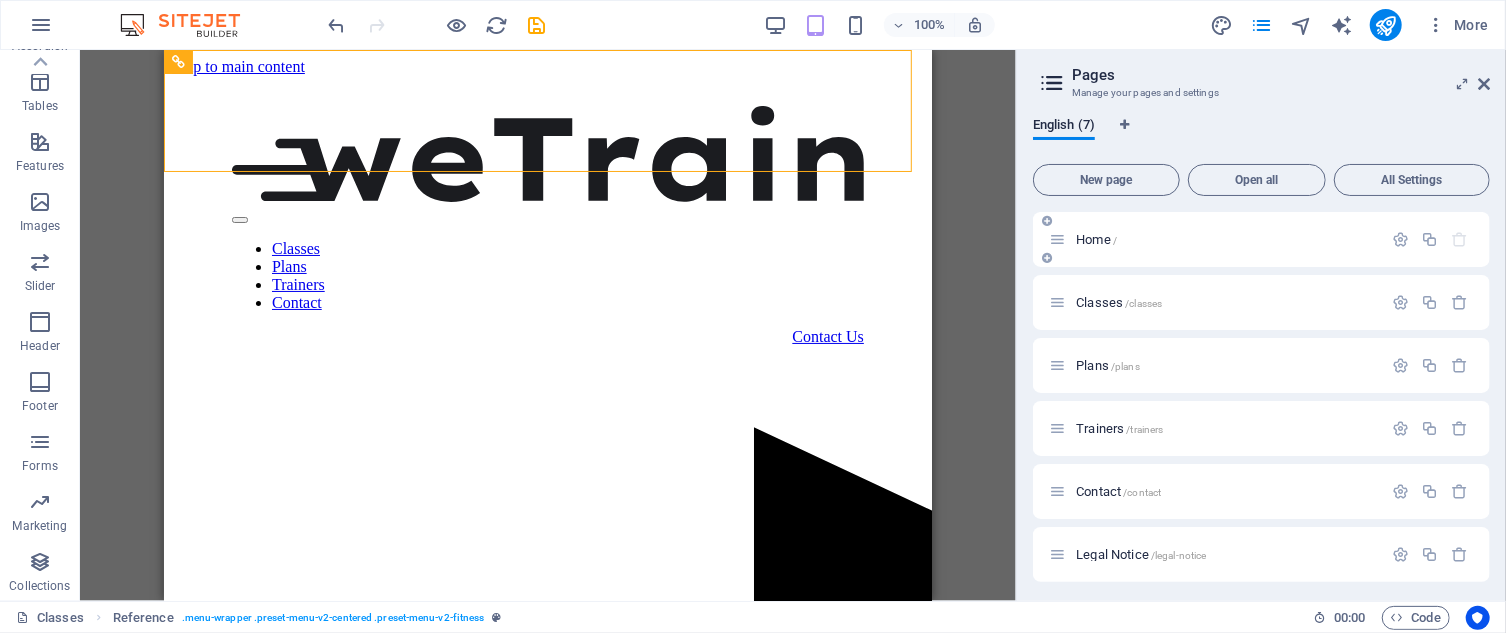 click on "Home /" at bounding box center [1096, 239] 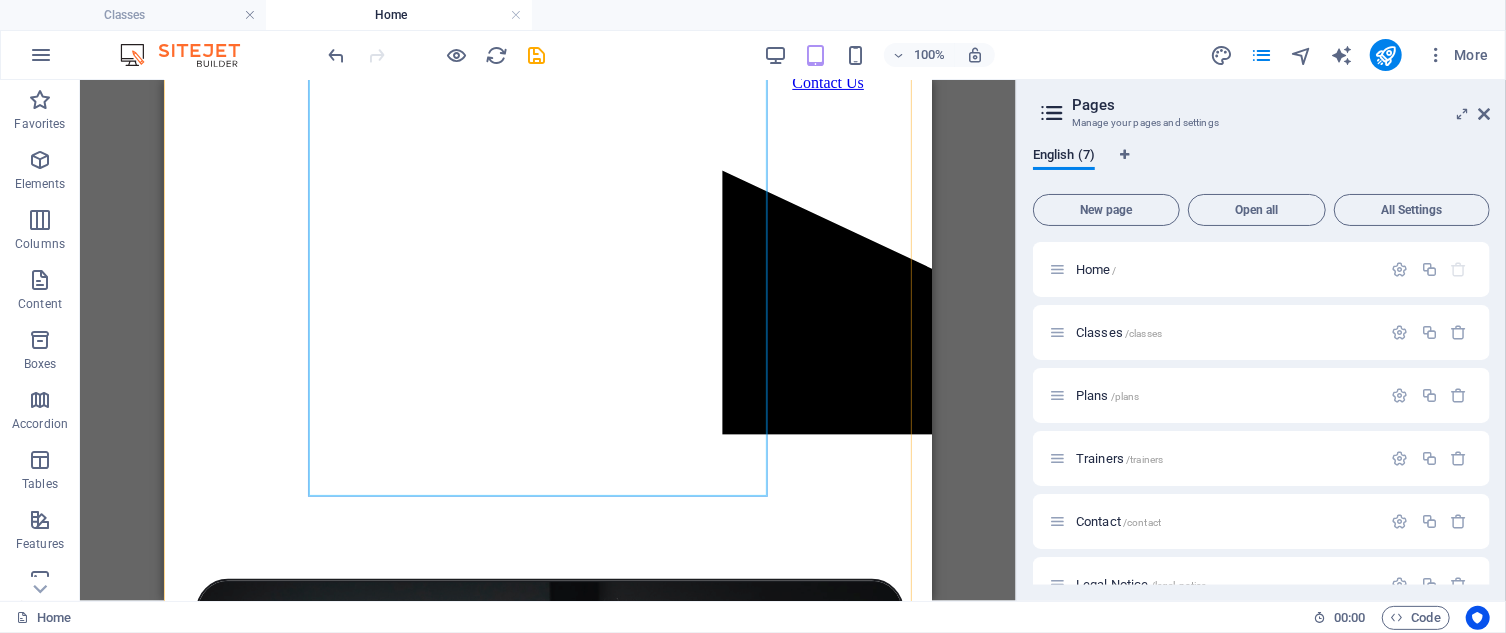 scroll, scrollTop: 287, scrollLeft: 0, axis: vertical 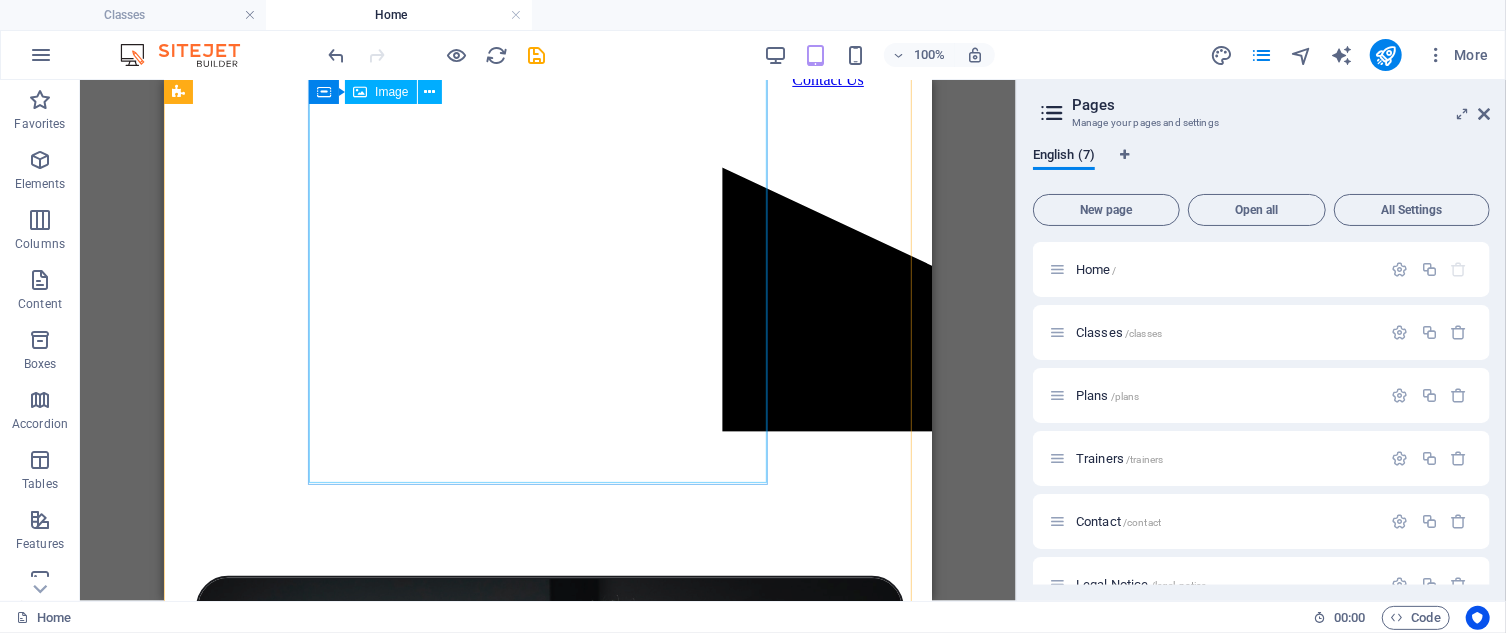 click at bounding box center (547, 931) 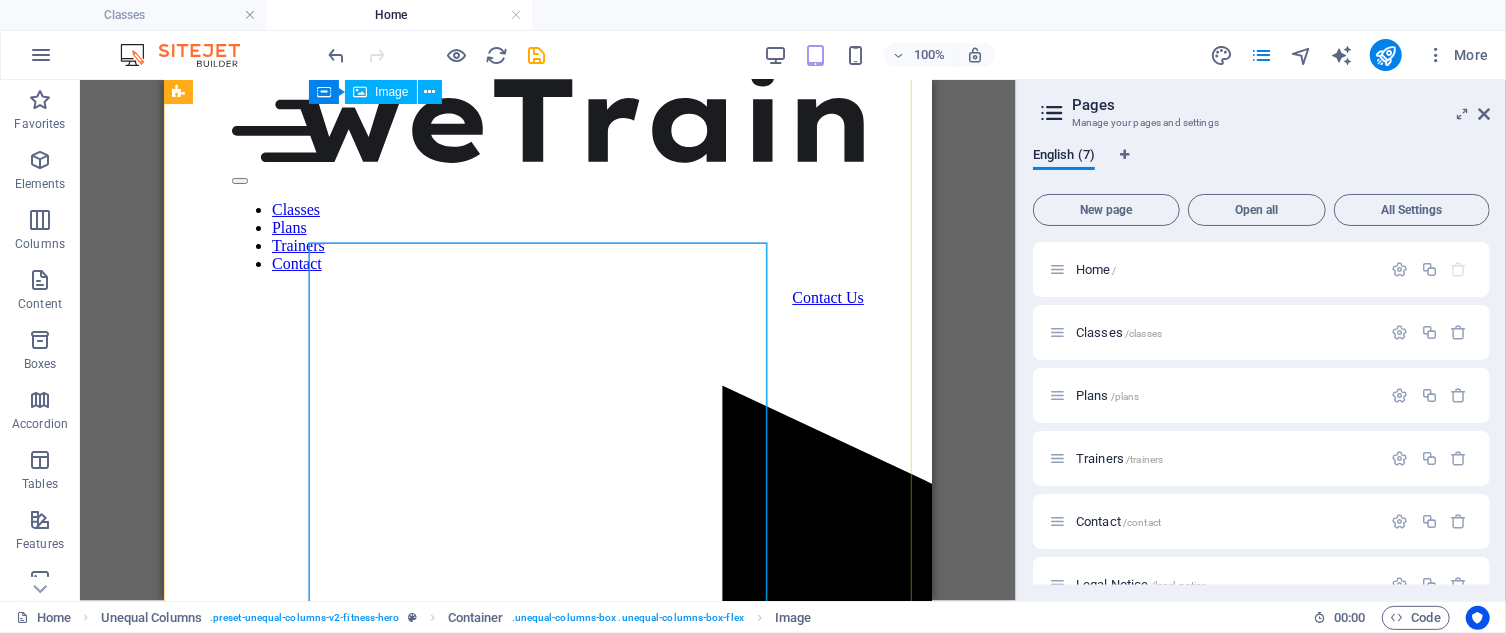 scroll, scrollTop: 0, scrollLeft: 0, axis: both 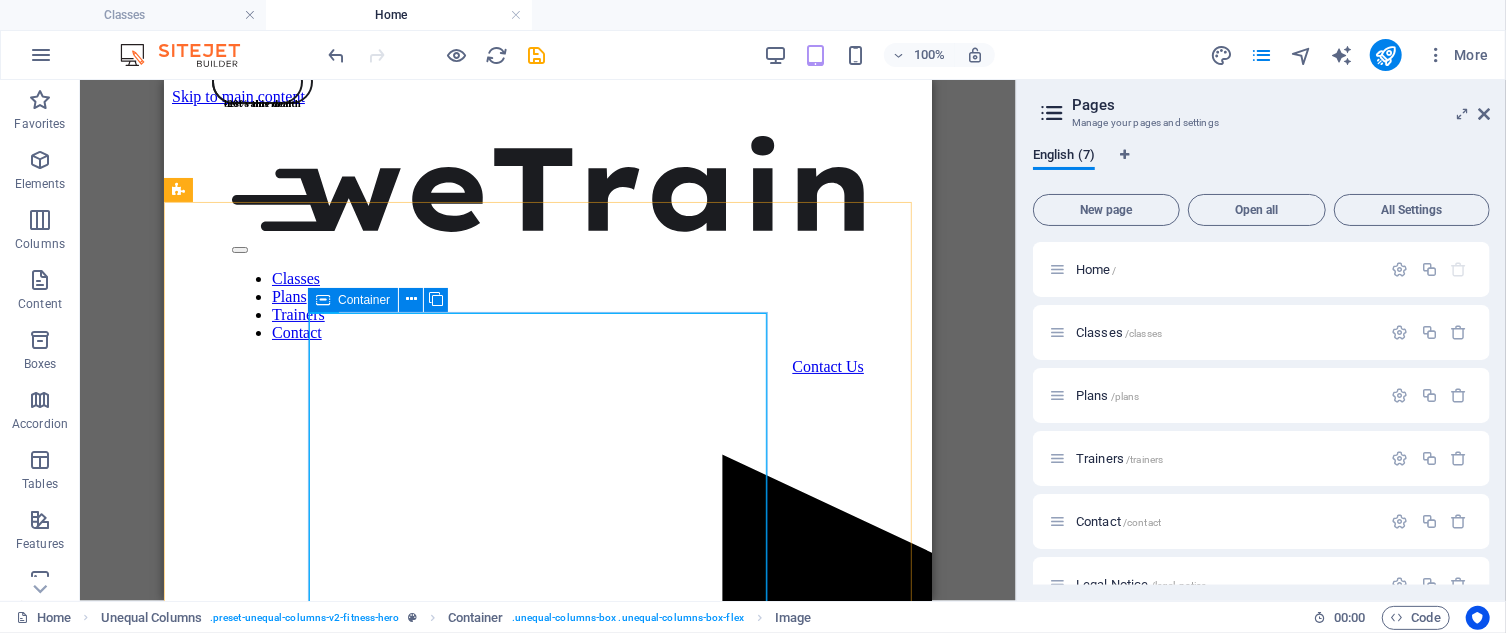 click on "Container" at bounding box center (364, 300) 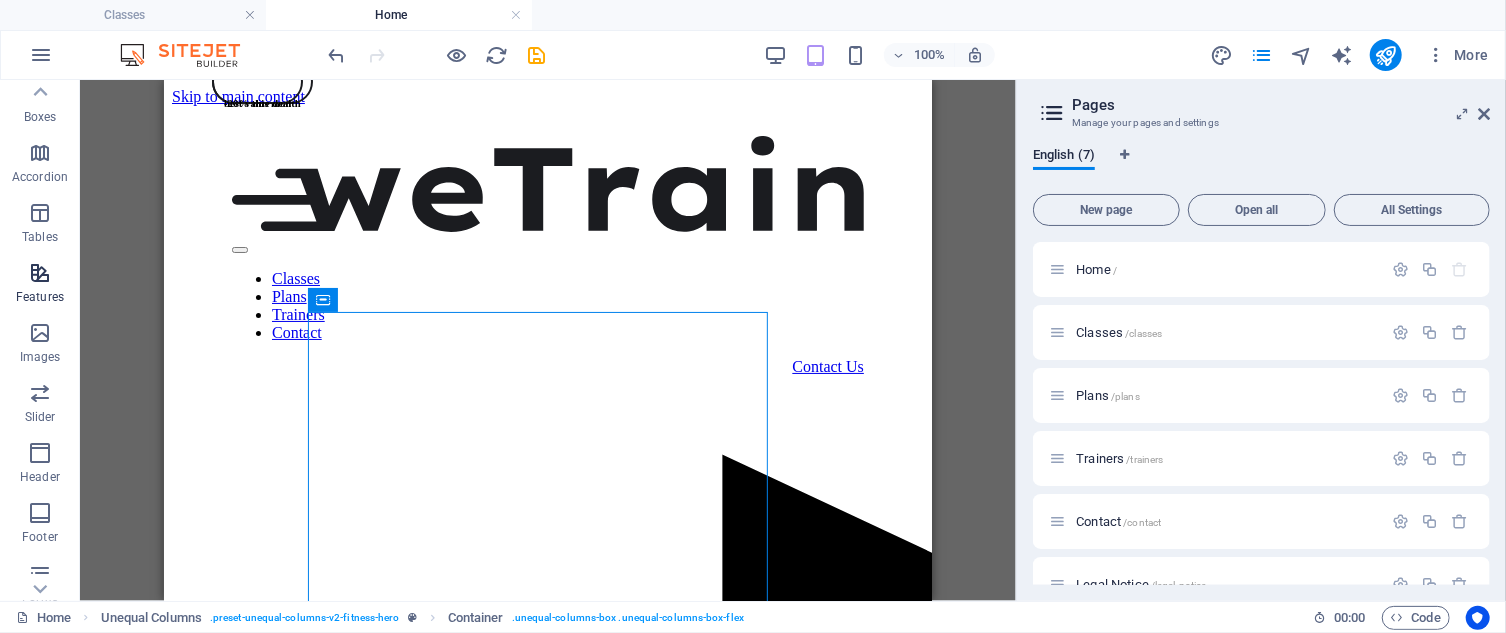 scroll, scrollTop: 377, scrollLeft: 0, axis: vertical 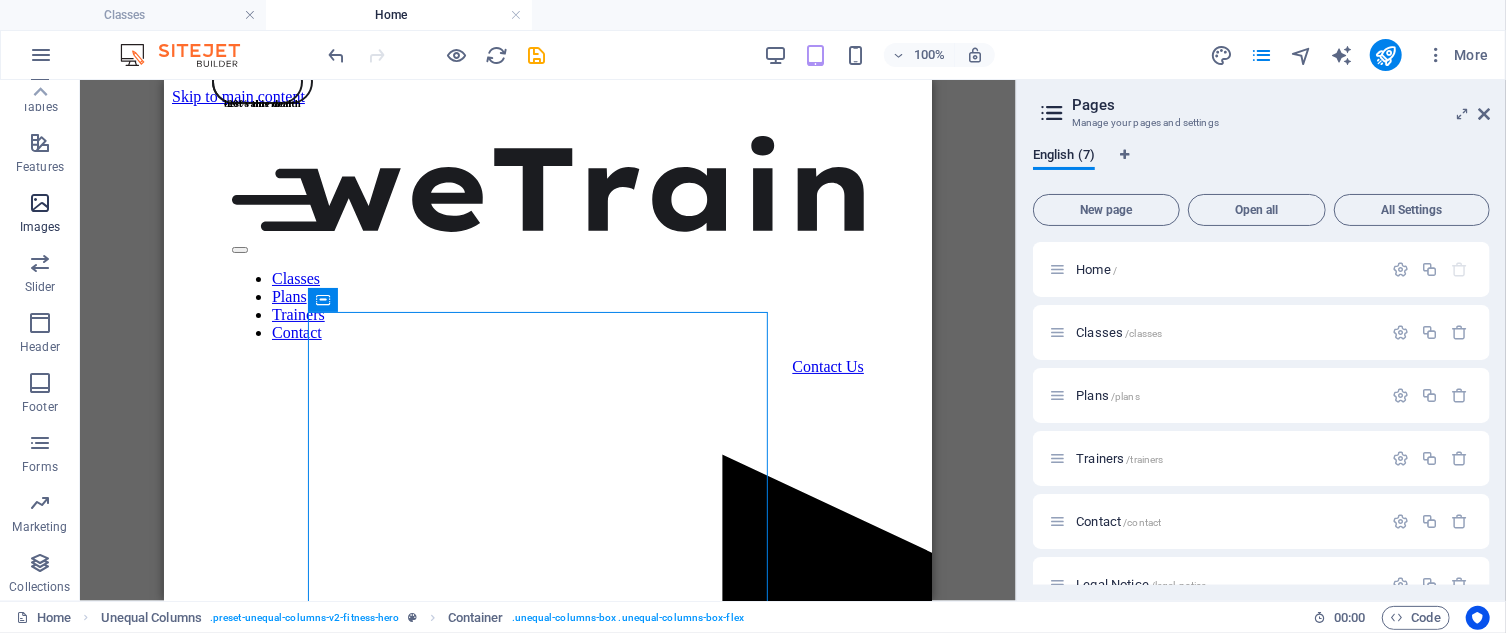 click on "Images" at bounding box center (40, 227) 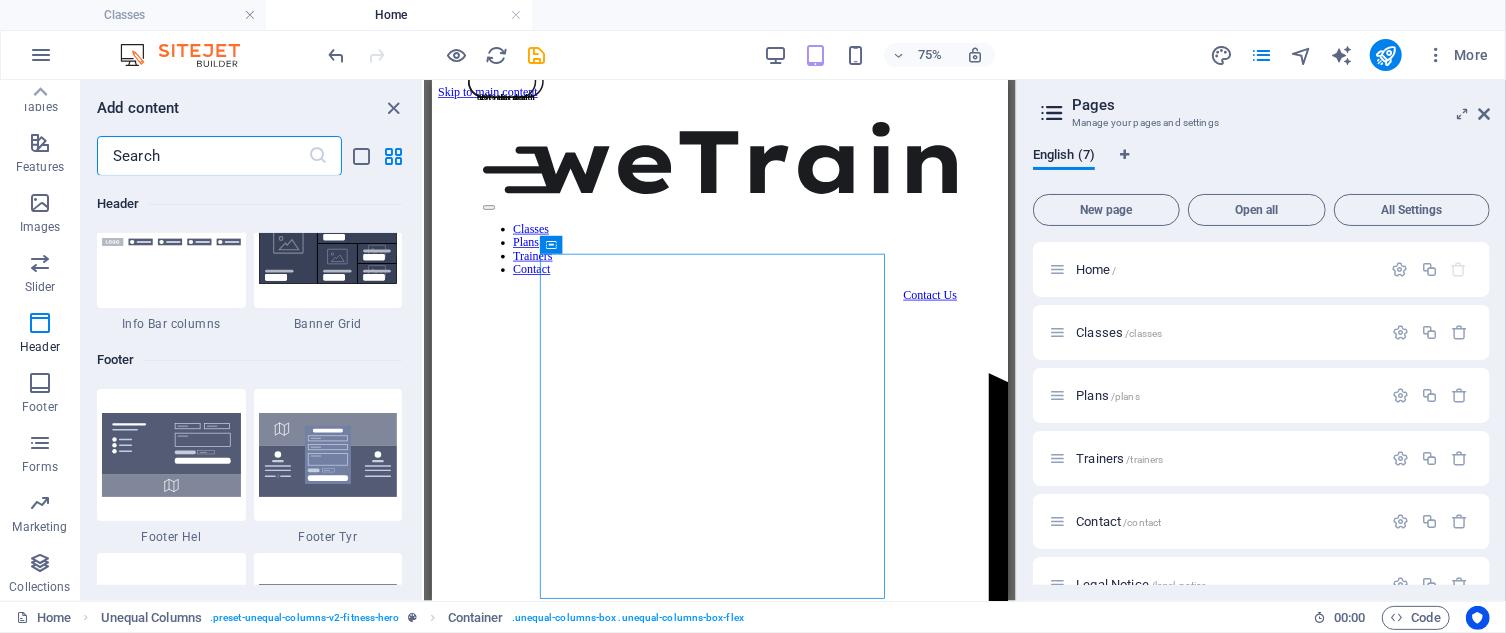 scroll, scrollTop: 13084, scrollLeft: 0, axis: vertical 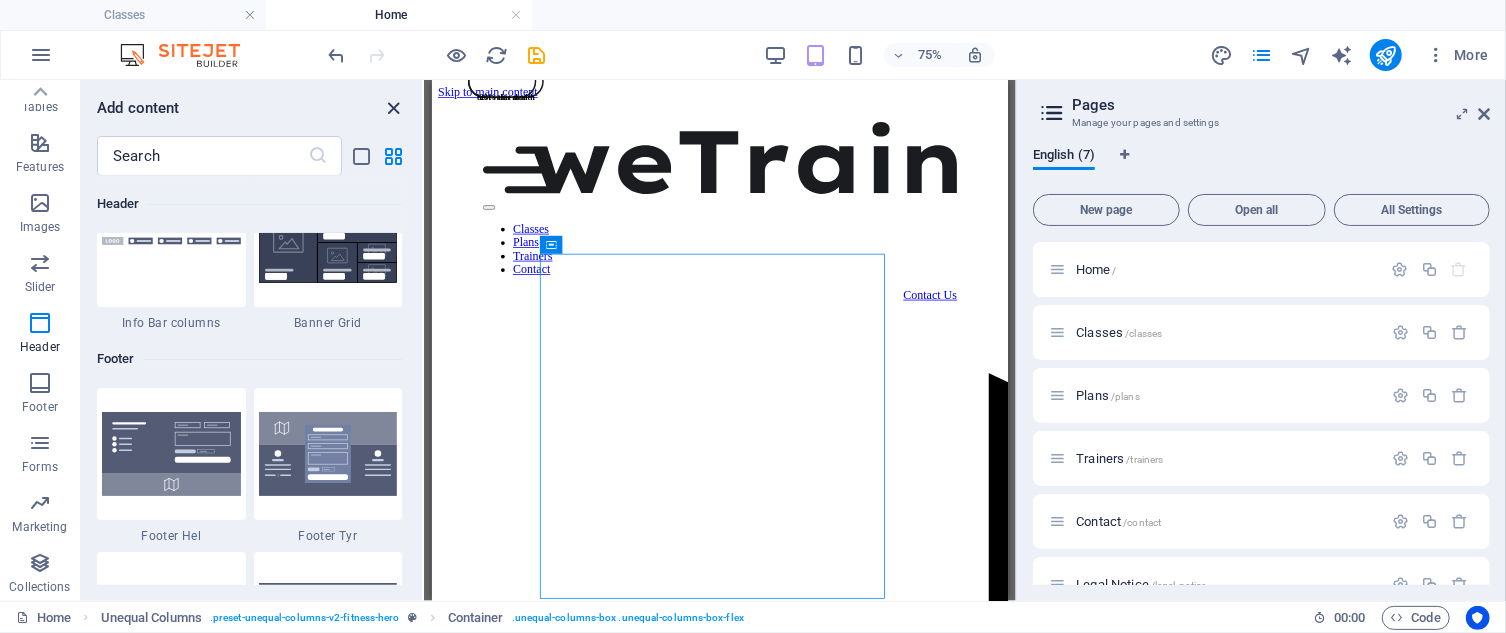 click at bounding box center [394, 108] 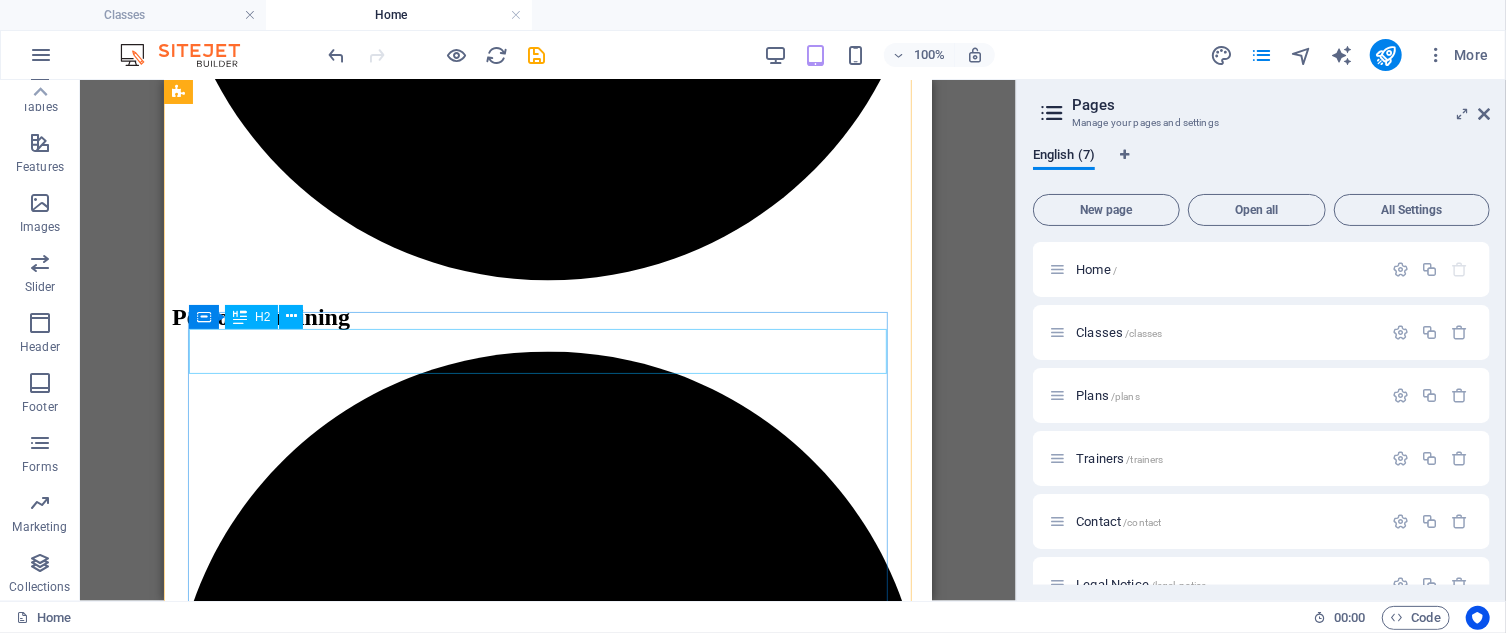 scroll, scrollTop: 2502, scrollLeft: 0, axis: vertical 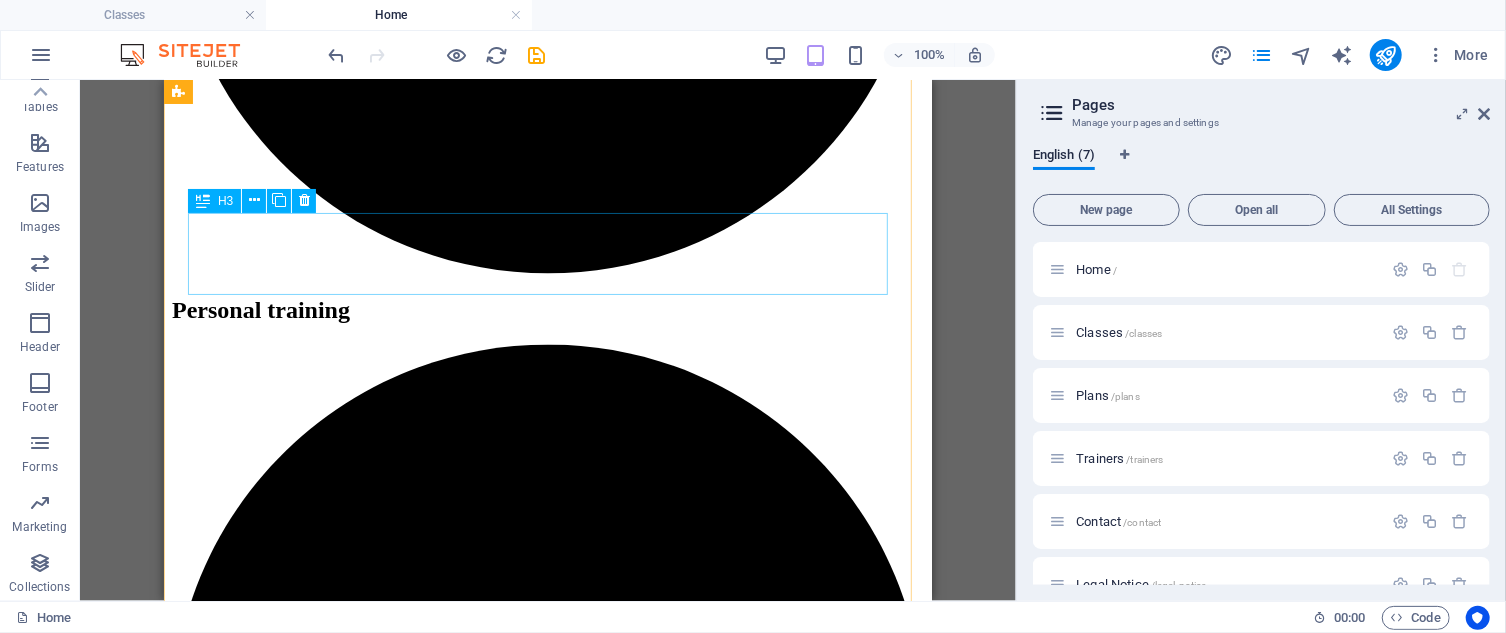 click on "Online classes" at bounding box center [547, 7770] 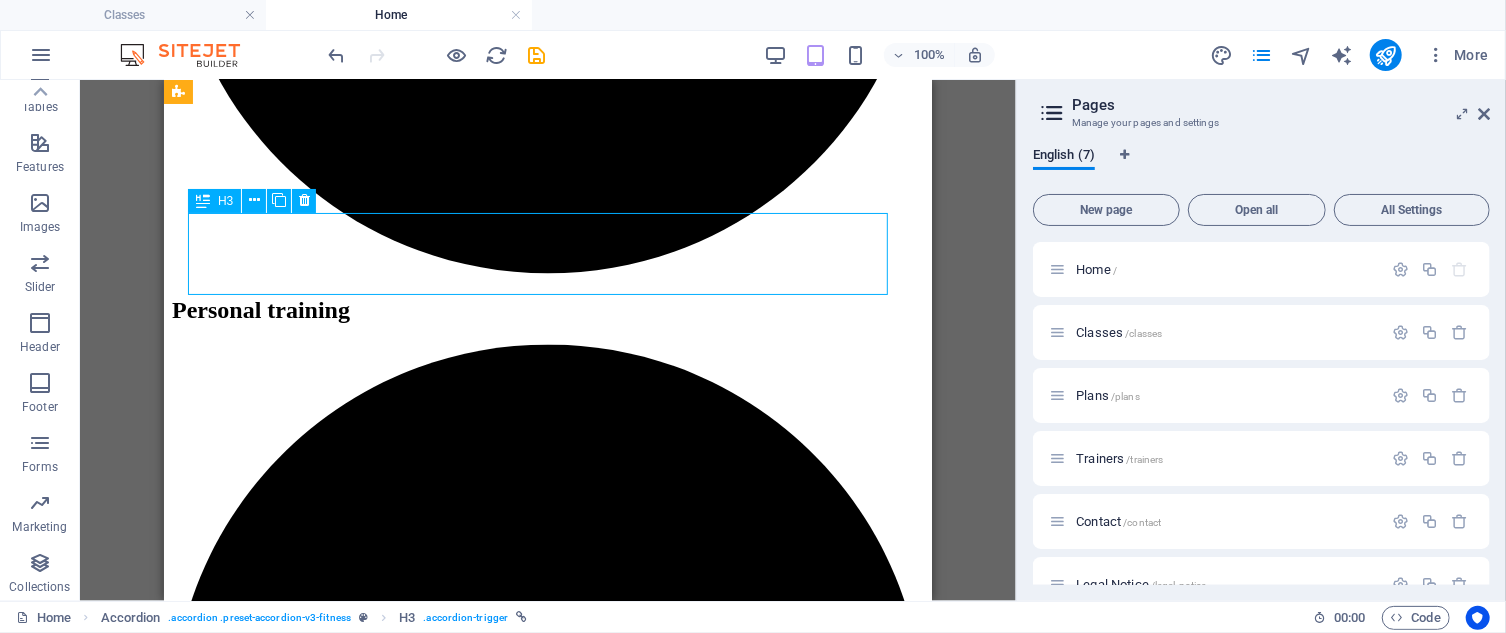 click on "Online classes" at bounding box center (547, 7770) 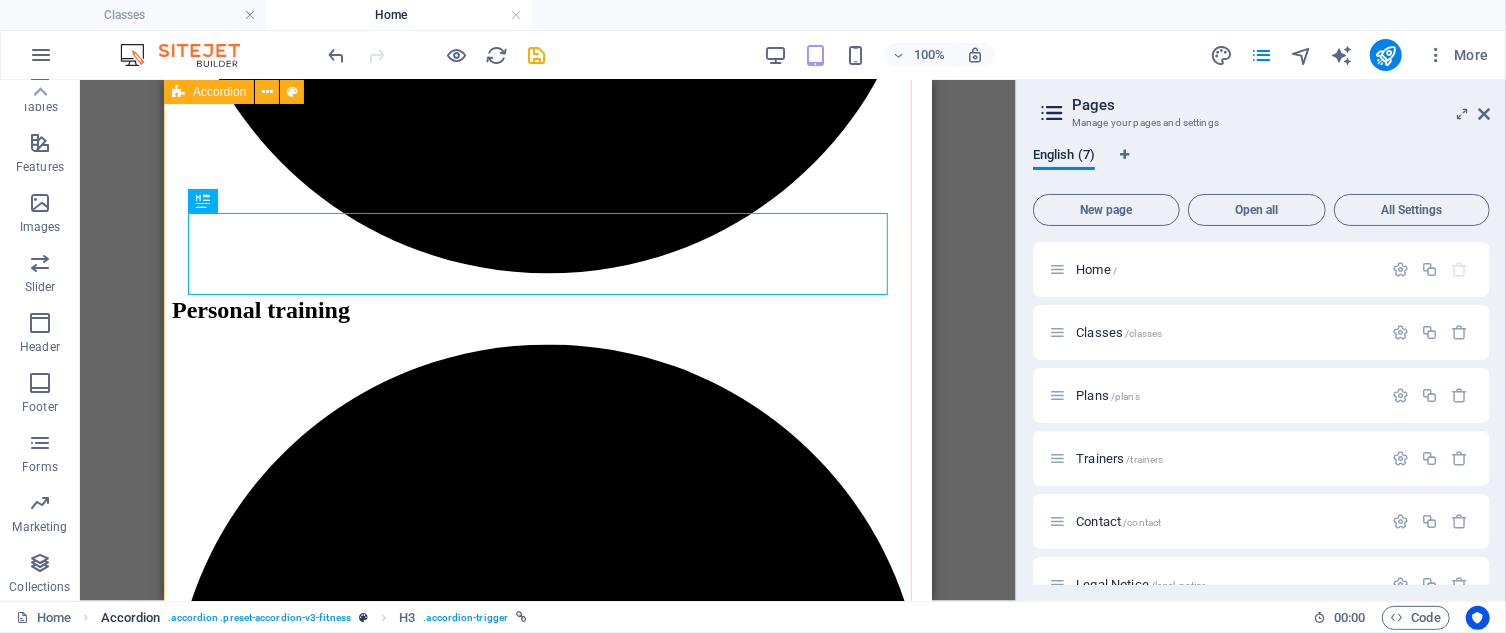 click on ". accordion .preset-accordion-v3-fitness" at bounding box center [259, 618] 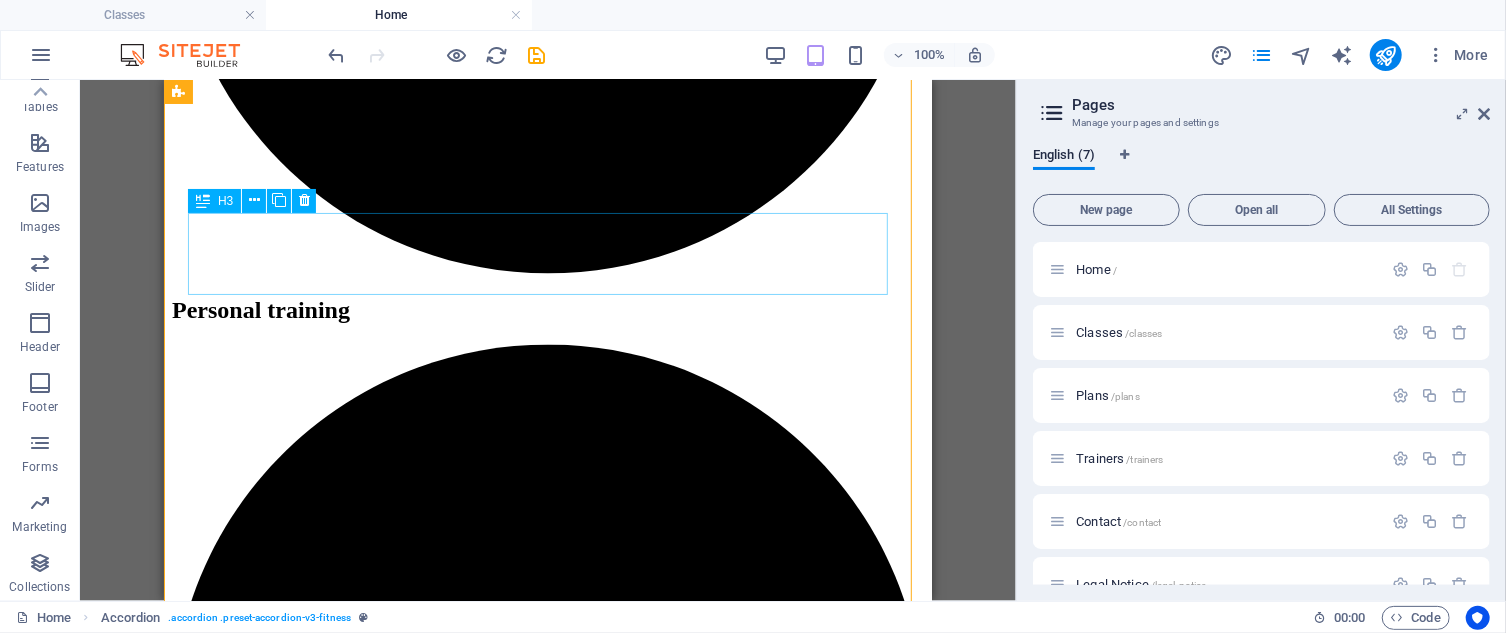 click on "Online classes" at bounding box center [547, 7770] 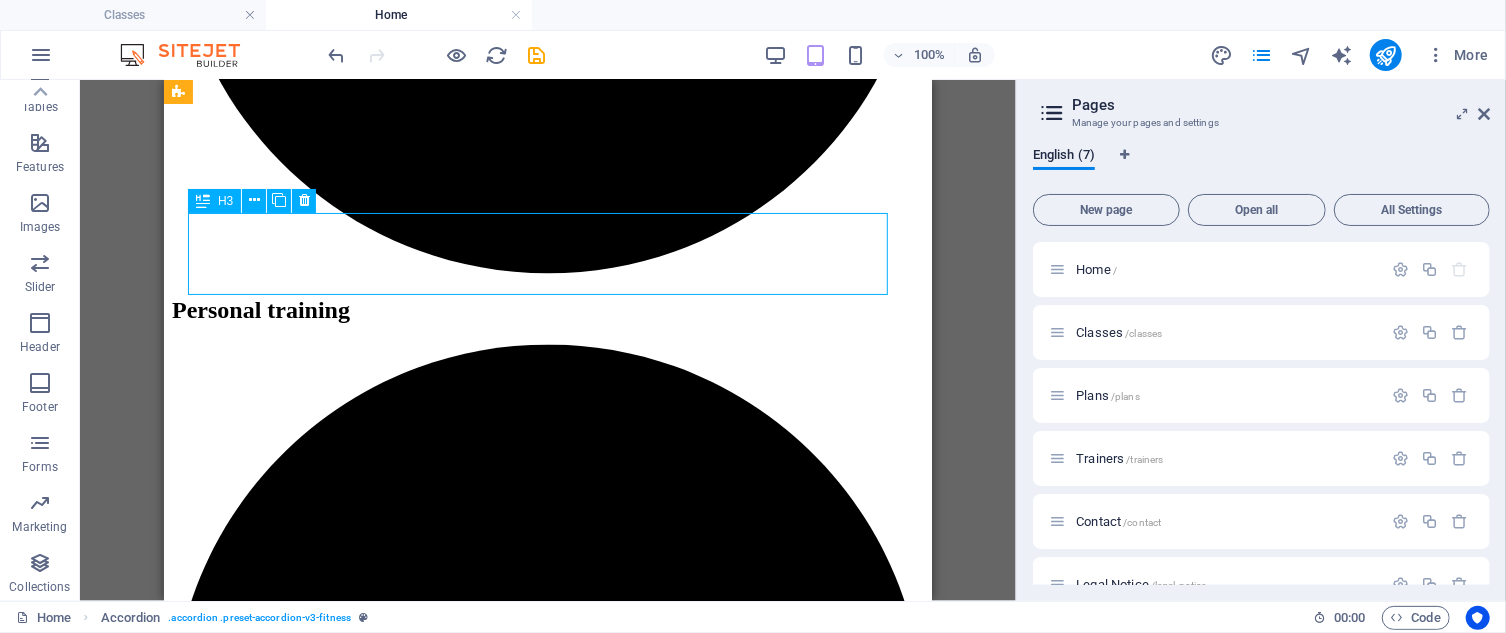 click on "Online classes" at bounding box center [547, 7770] 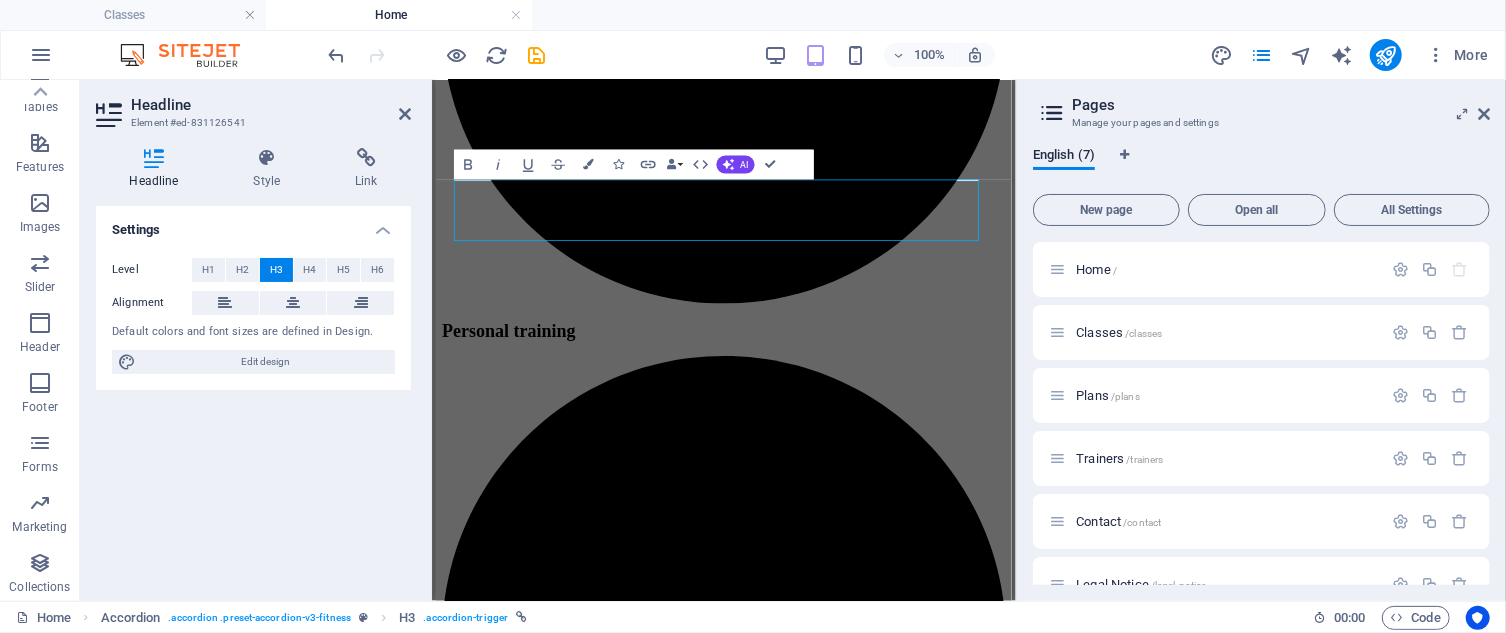 click on "H1   Unequal Columns   Container   Text   Text   Text   Content Marquee   Container   Container   Info Bar   Container   H3   Accordion   Container   Container   H2   Spacer   Text   Spacer   Button   Container   H2   Container   Text   Button   H3   Menu Bar   HTML   Container   Button   Image   Container   Logo   Button series   Button   Button series   Container   Container   Icon   Text   H3   Spacer   Spacer   H2   Container   Text   Spacer   Button   H3   Container   H2   Text   Spacer   Button   Spacer Bold Italic Underline Strikethrough Colors Icons Link Data Bindings Company First name Last name Street ZIP code City Email Phone Mobile Fax Custom field 1 Custom field 2 Custom field 3 Custom field 4 Custom field 5 Custom field 6 HTML AI Improve Make shorter Make longer Fix spelling & grammar Translate to English Generate text Confirm (Ctrl+⏎)" at bounding box center [724, 340] 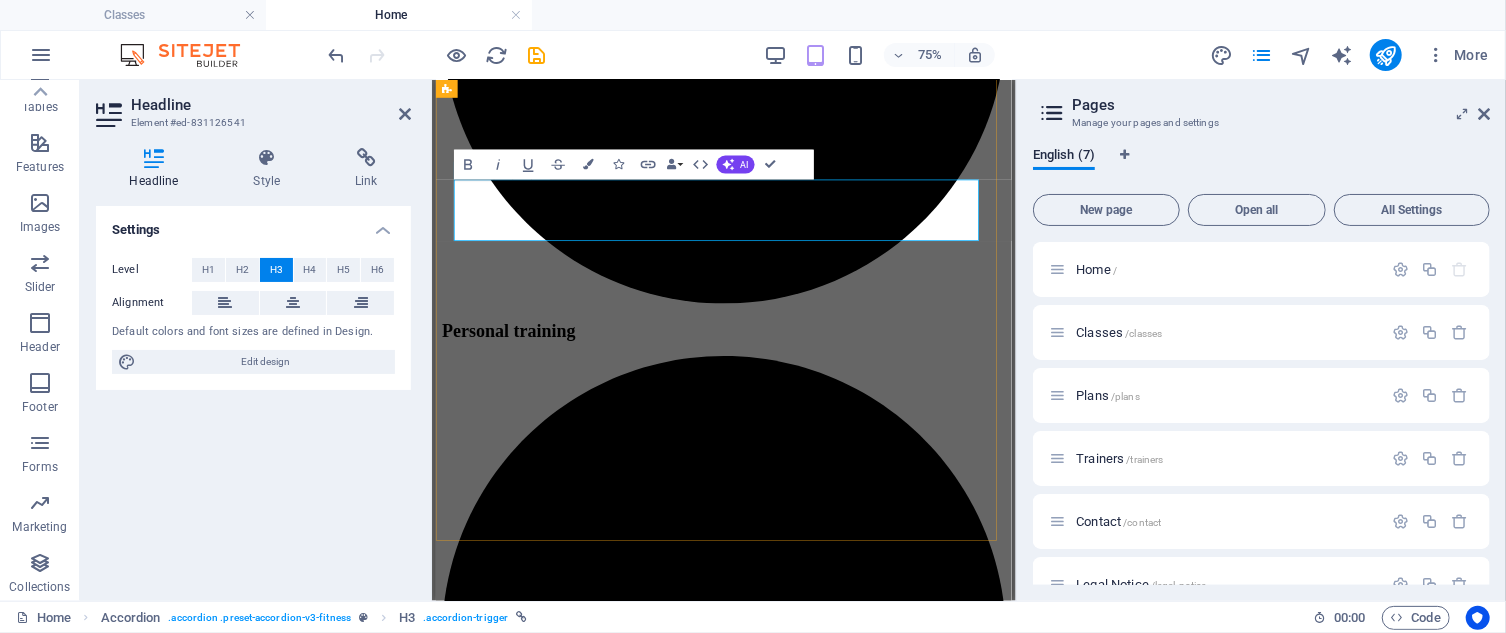 type 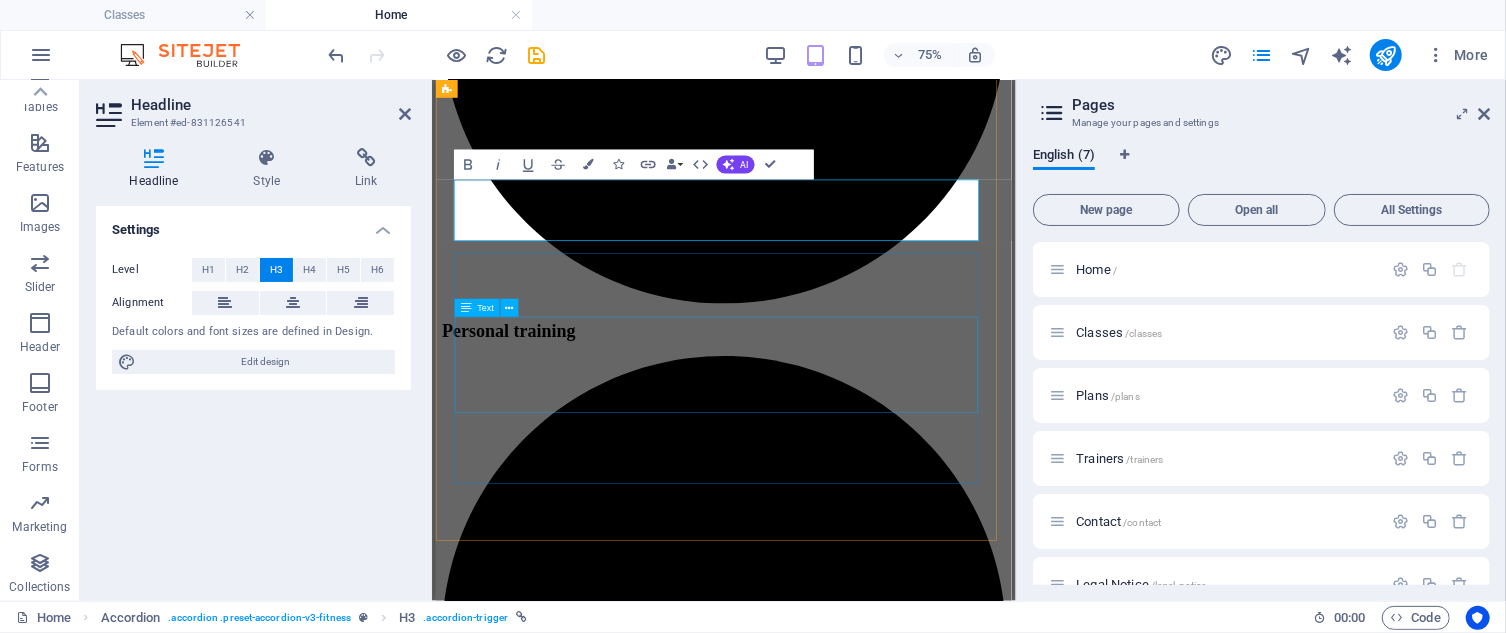 click on "Lorem ipsum dolor sit amet, consectetur adipiscing elit. Consectetur auctor id viverra nunc, ultrices convallis sit ultrices. Lorem ipsum dolor sit amet, consectetur adipiscing elit. Consectetur auctor id viverra nunc, ultrices convallis sit ultrices. Lorem ipsum dolor sit amet, consectetur adipiscing elit. Consectetur auctor id viverra nunc, ultrices convallis sit ultrices." at bounding box center (819, 8028) 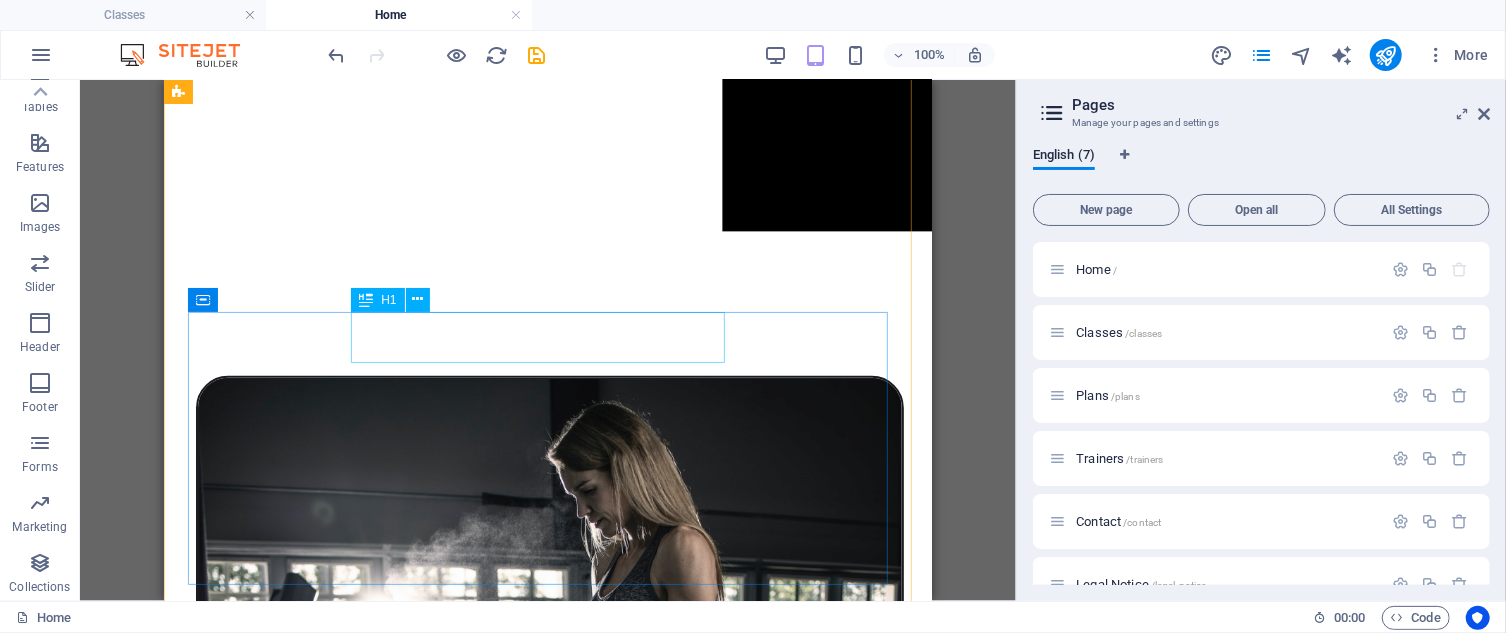 scroll, scrollTop: 0, scrollLeft: 0, axis: both 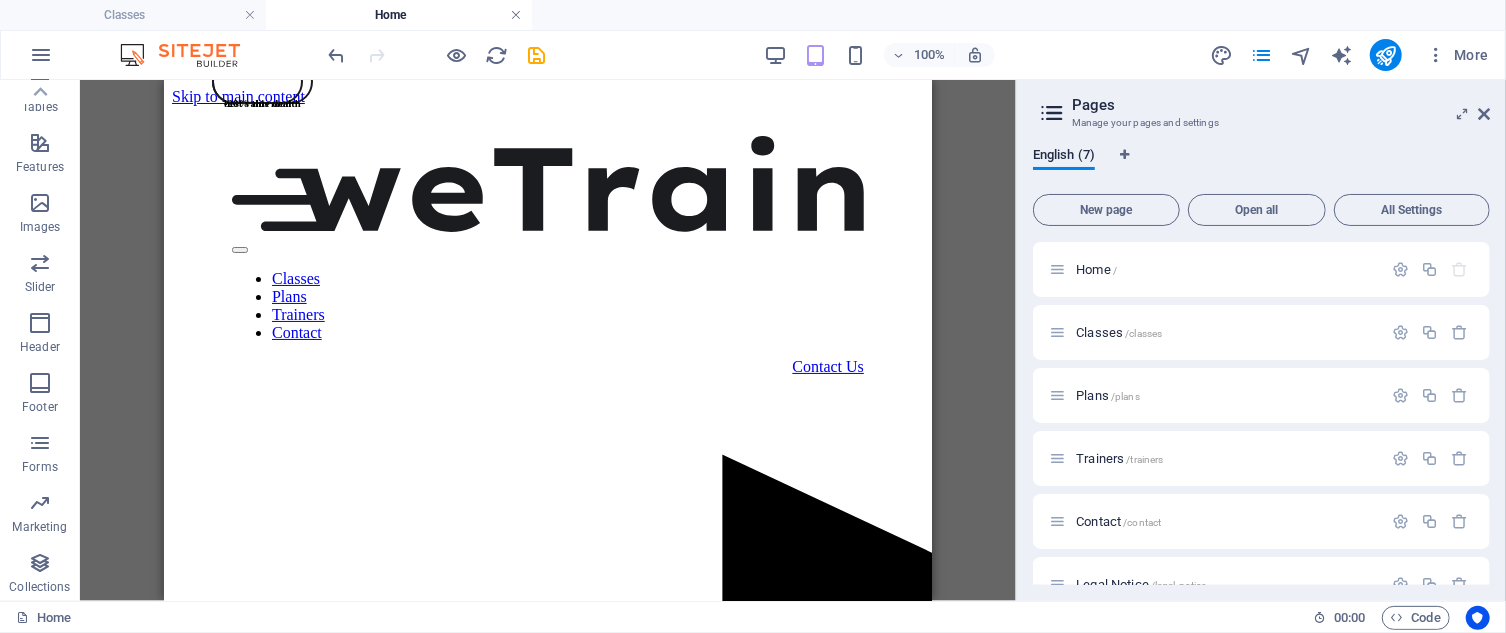click at bounding box center (516, 15) 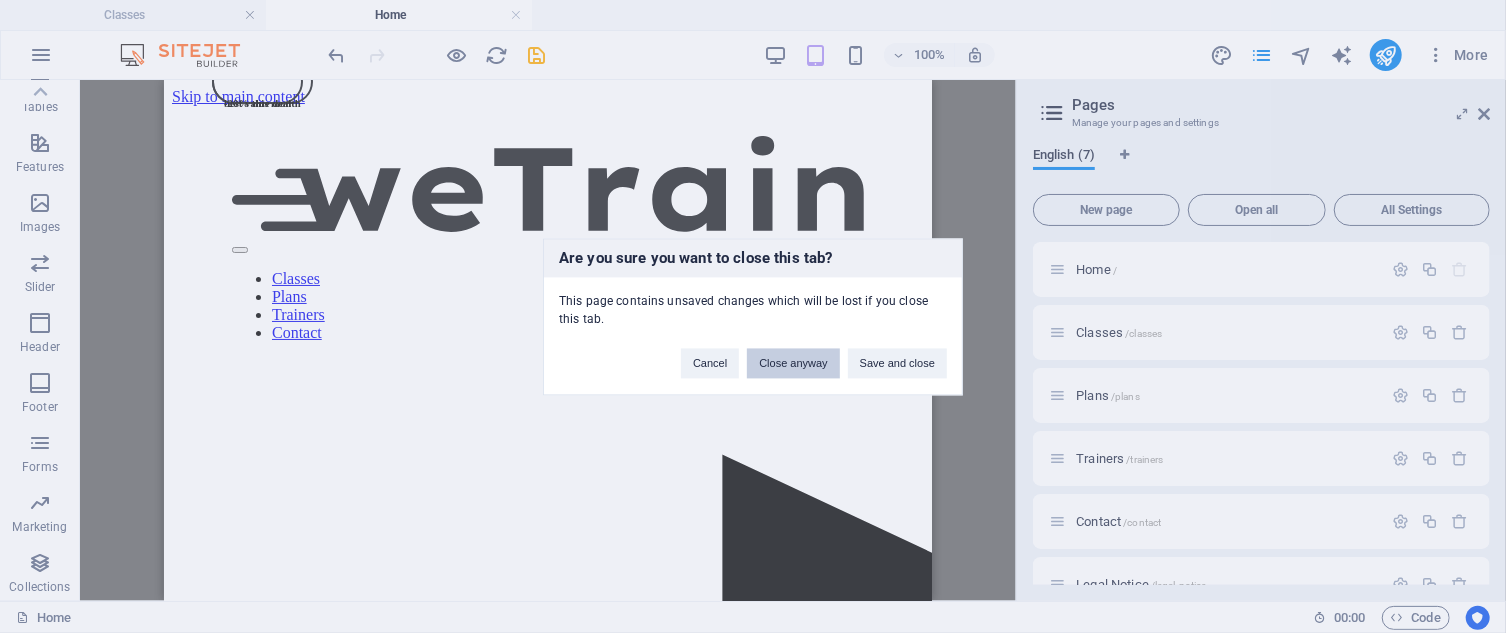 drag, startPoint x: 765, startPoint y: 364, endPoint x: 550, endPoint y: 233, distance: 251.76576 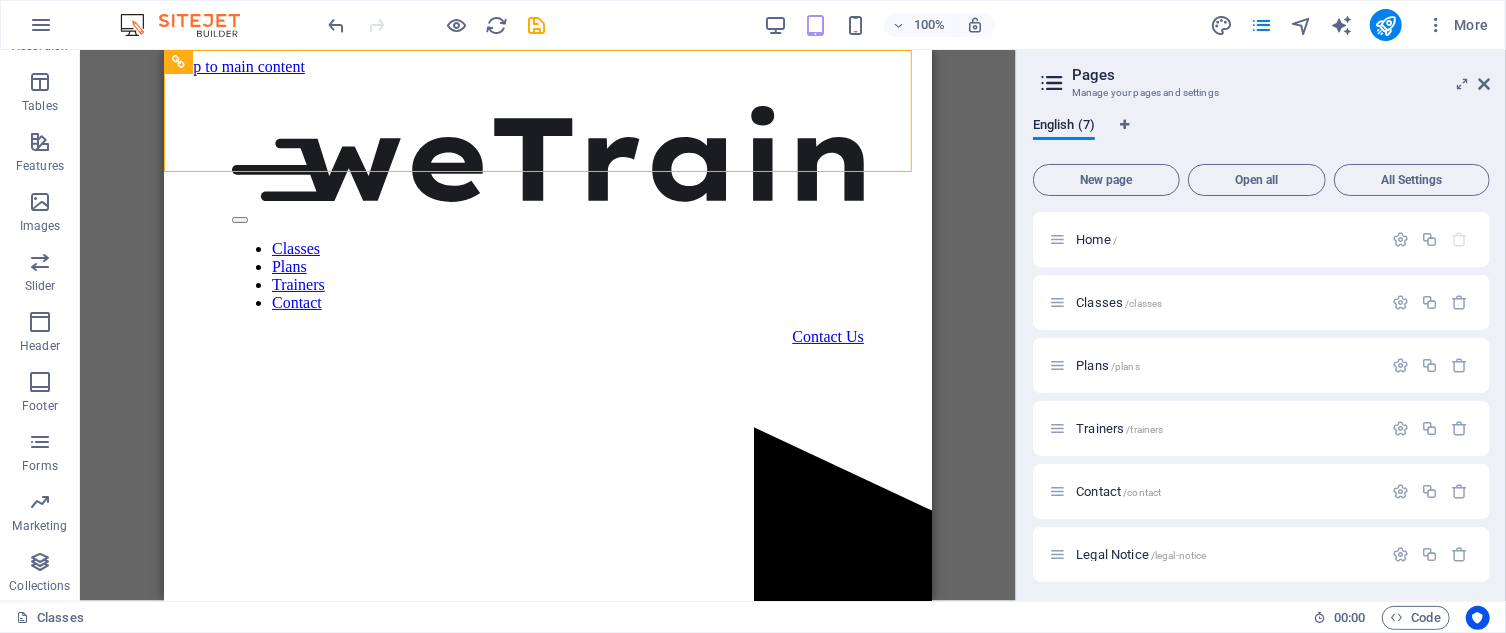 click at bounding box center [190, 25] 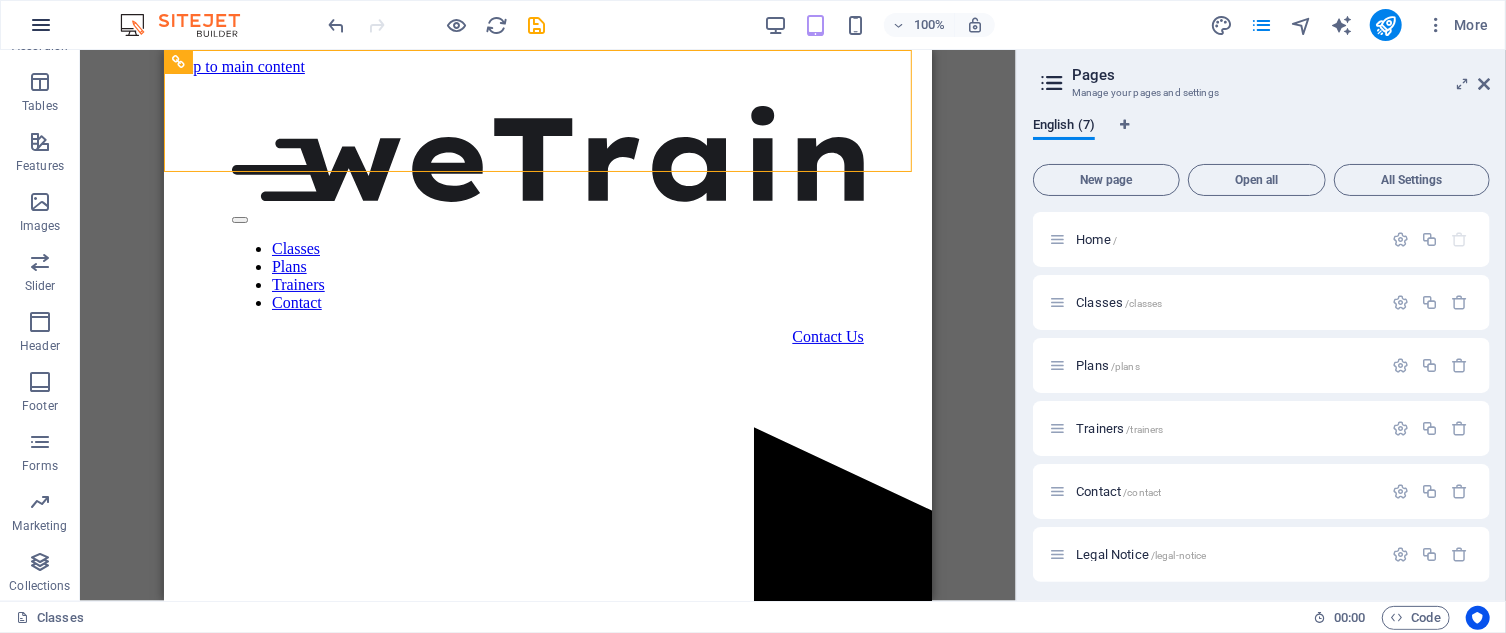 click at bounding box center (41, 25) 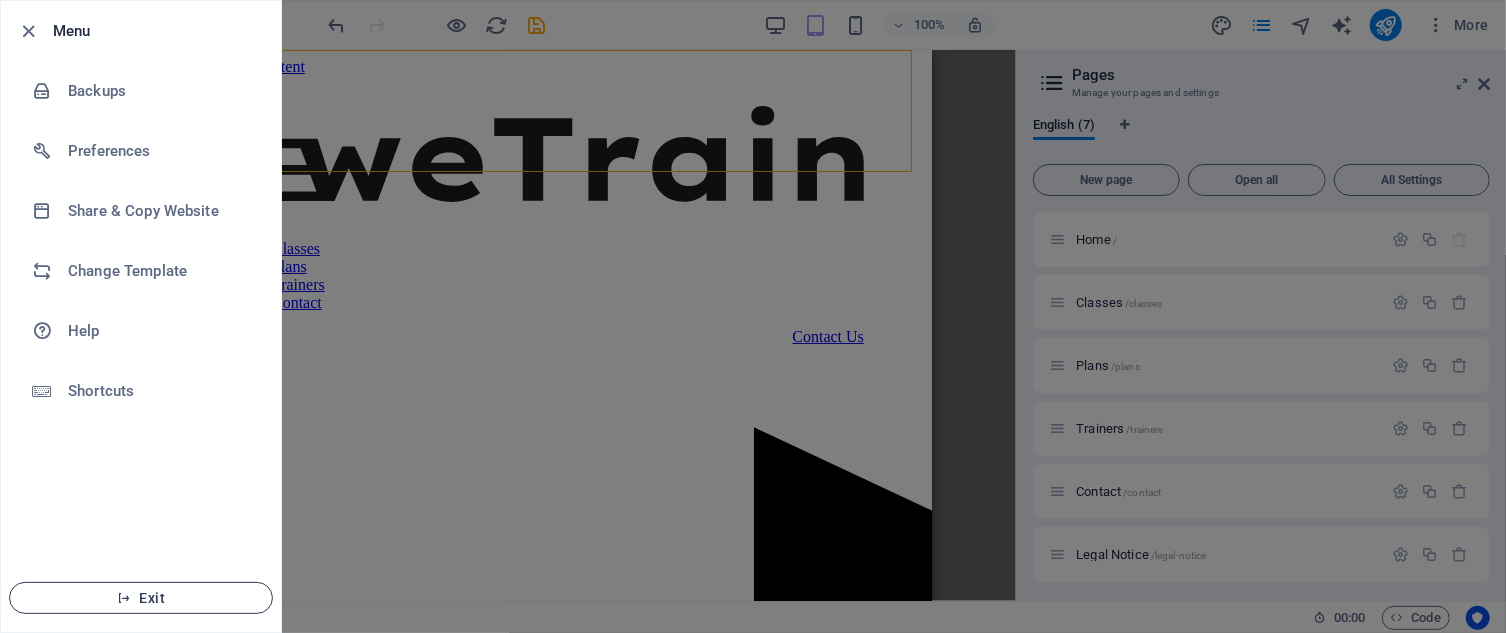 click on "Exit" at bounding box center [141, 598] 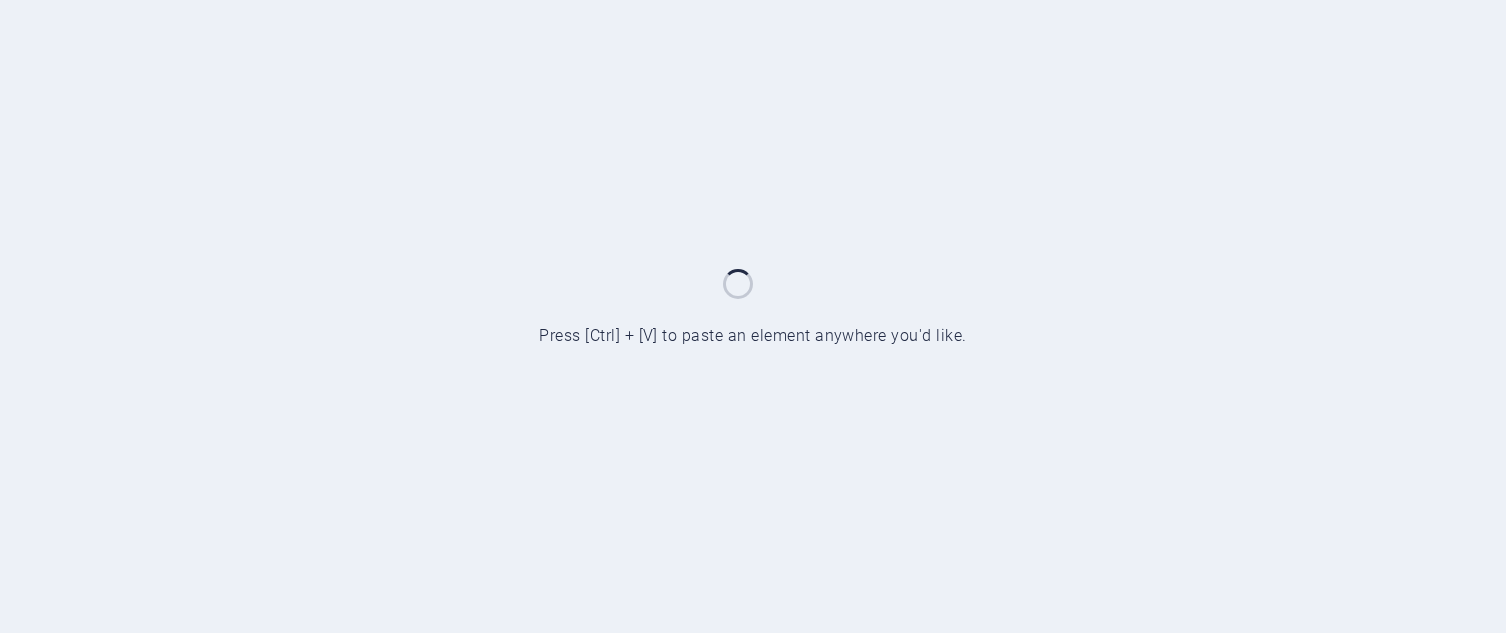 scroll, scrollTop: 0, scrollLeft: 0, axis: both 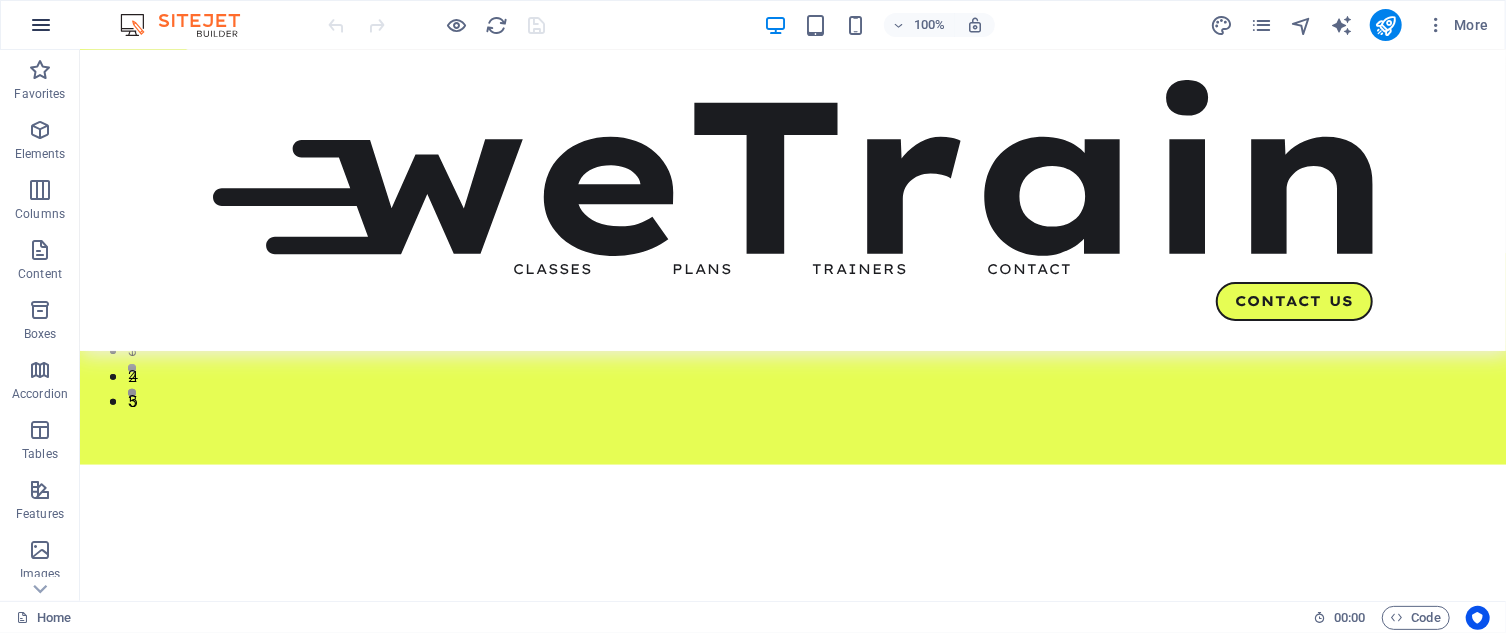 click at bounding box center [41, 25] 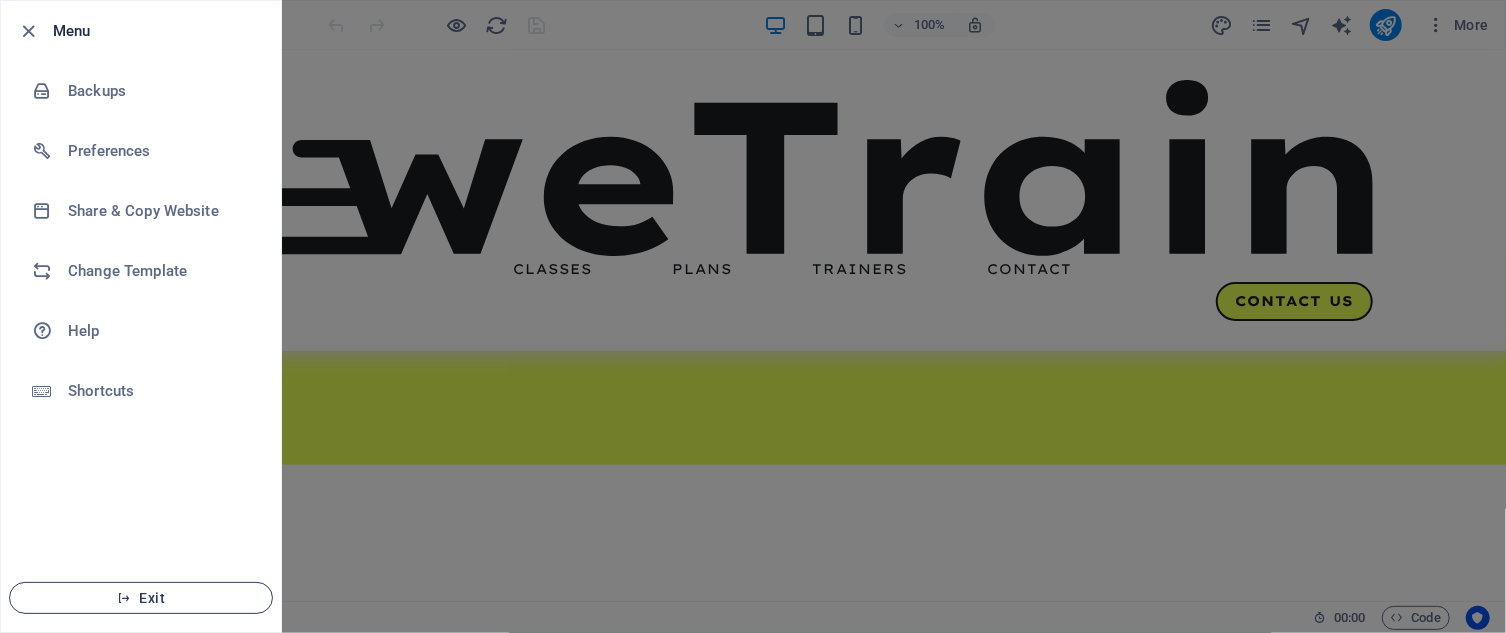 click on "Exit" at bounding box center (141, 598) 